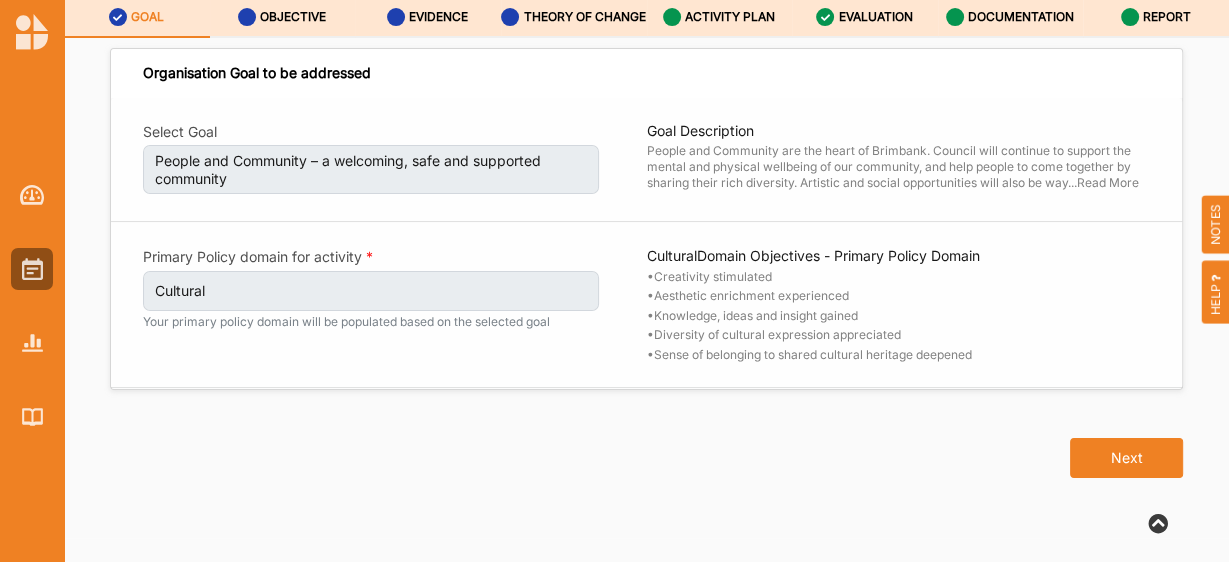 scroll, scrollTop: 101, scrollLeft: 0, axis: vertical 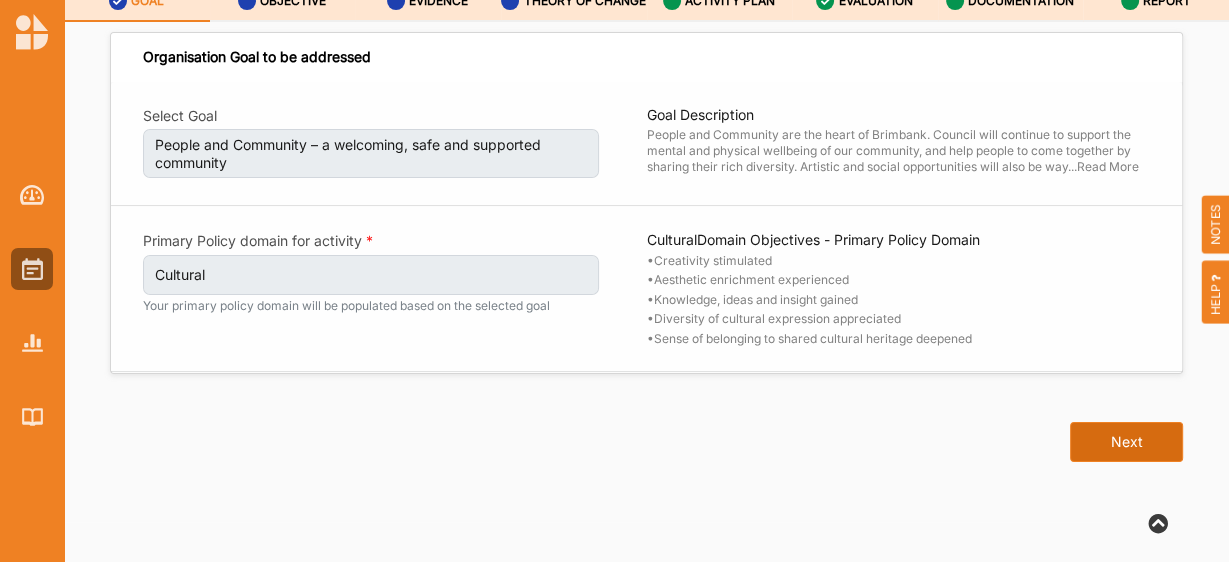 click on "Next" at bounding box center (1126, 442) 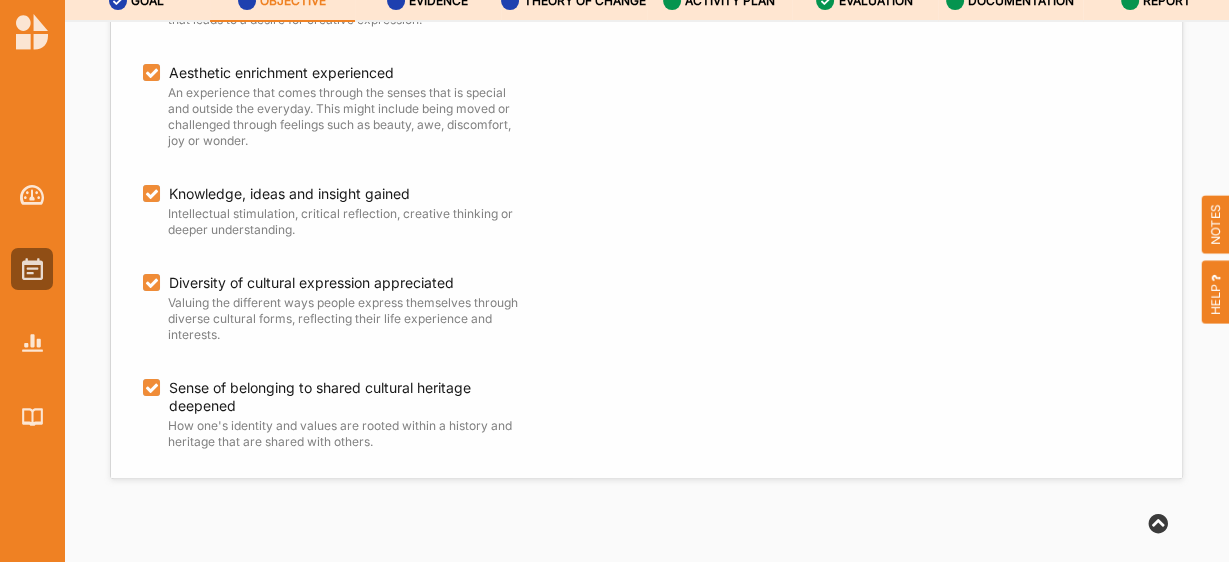 scroll, scrollTop: 347, scrollLeft: 0, axis: vertical 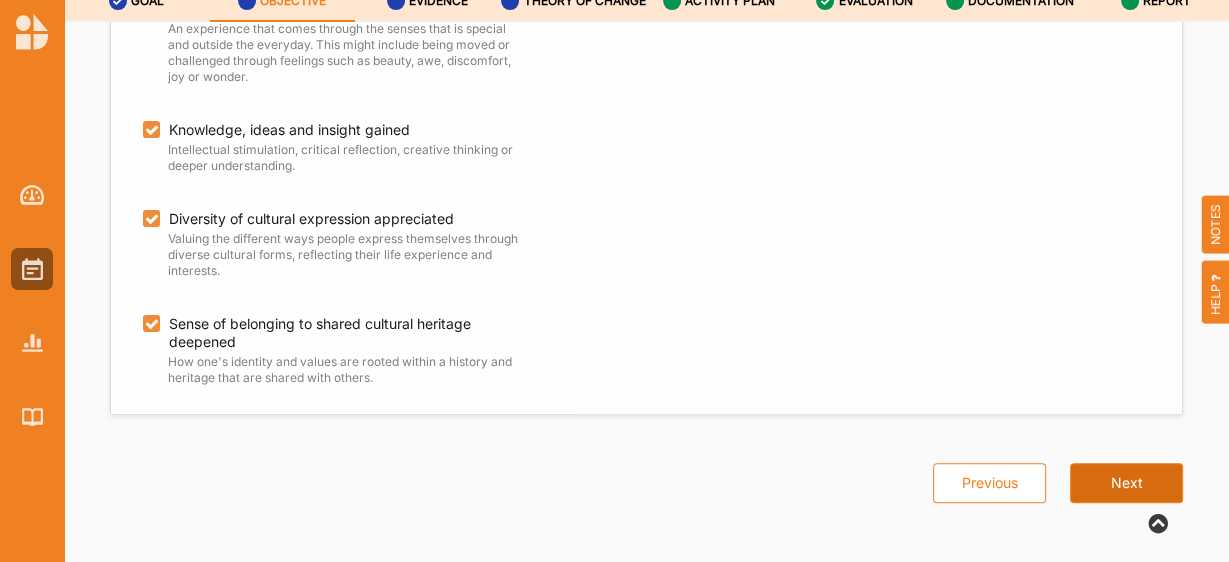 click on "Next" at bounding box center [1126, 483] 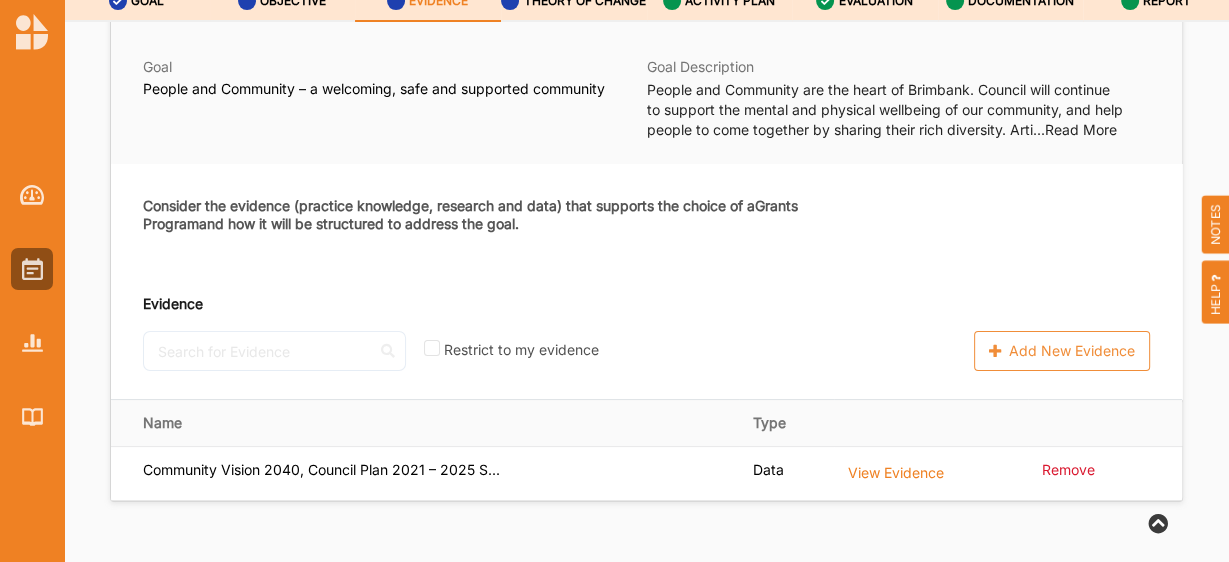 scroll, scrollTop: 88, scrollLeft: 0, axis: vertical 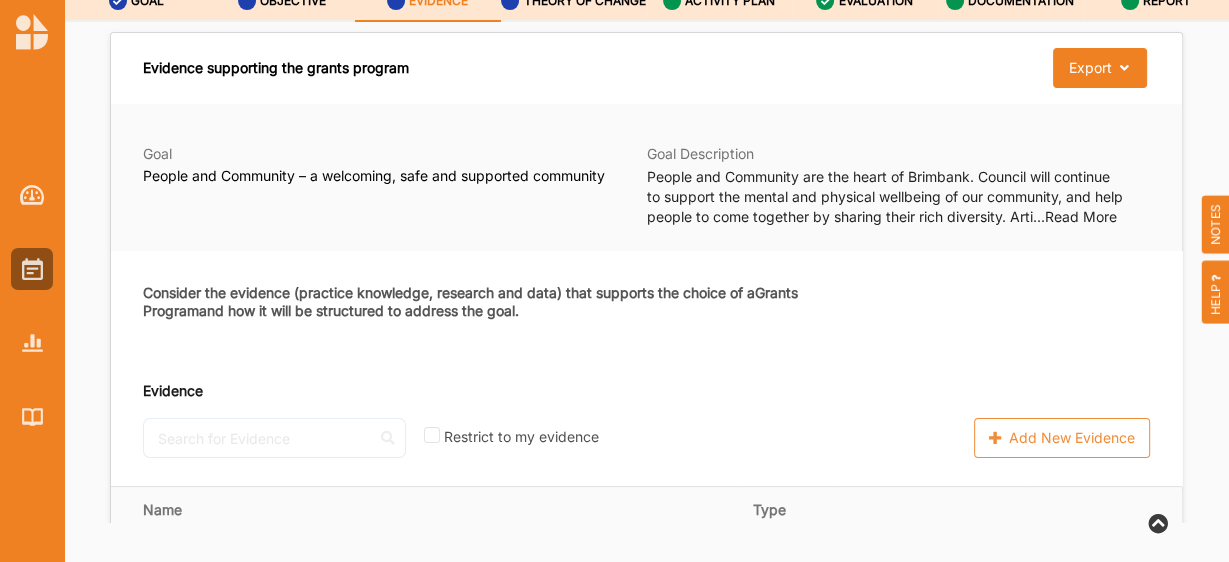 click at bounding box center [32, 32] 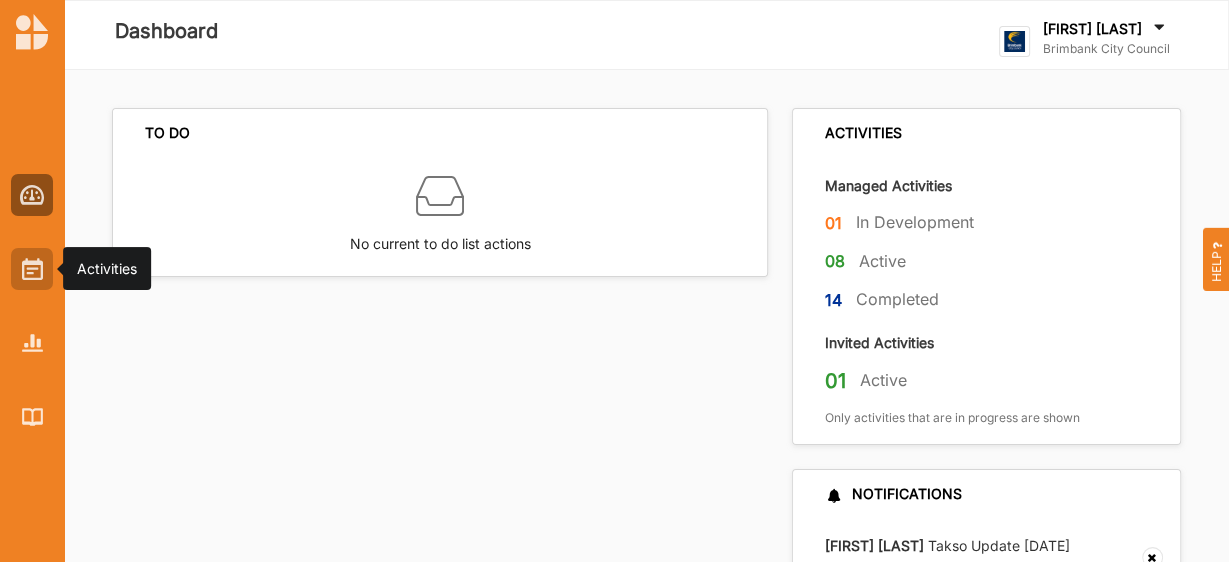 click at bounding box center [32, 269] 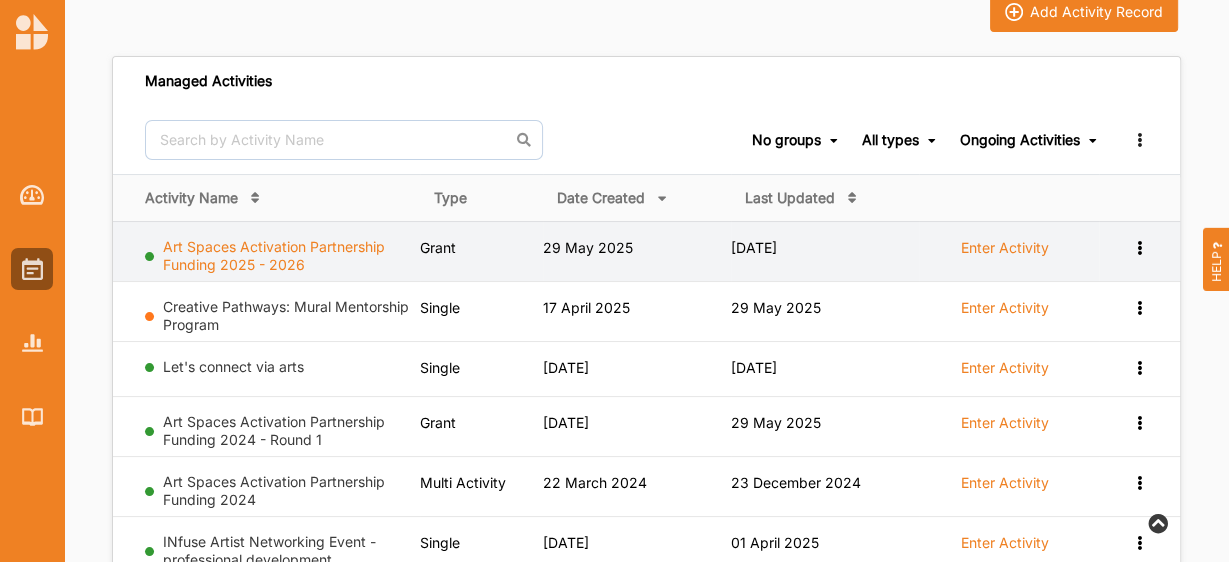 scroll, scrollTop: 101, scrollLeft: 0, axis: vertical 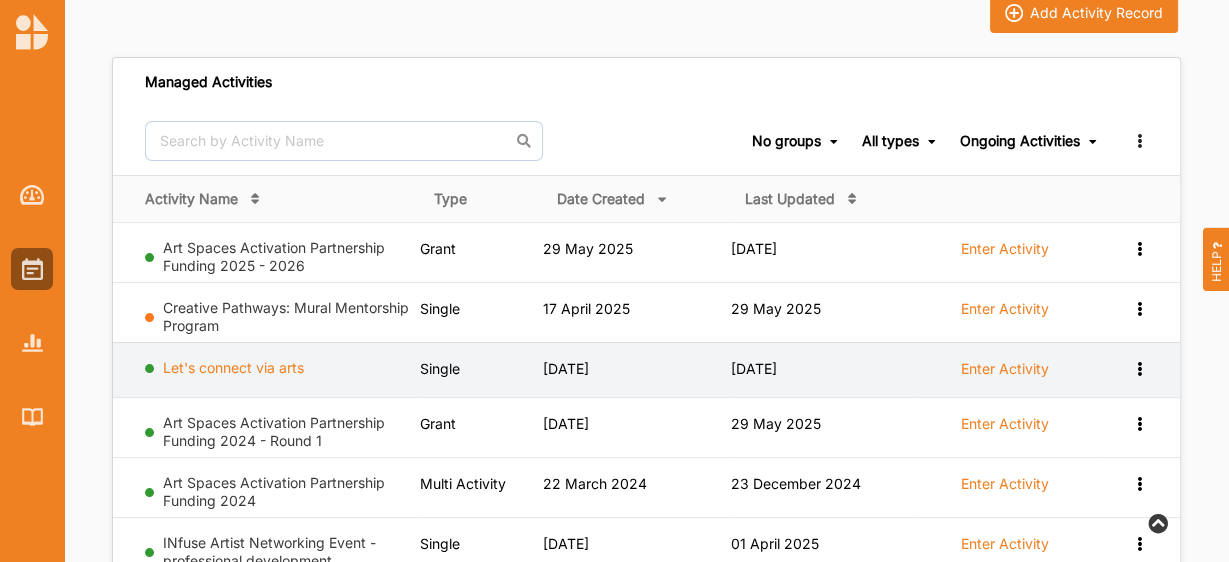 click on "Let's connect via arts" at bounding box center [233, 367] 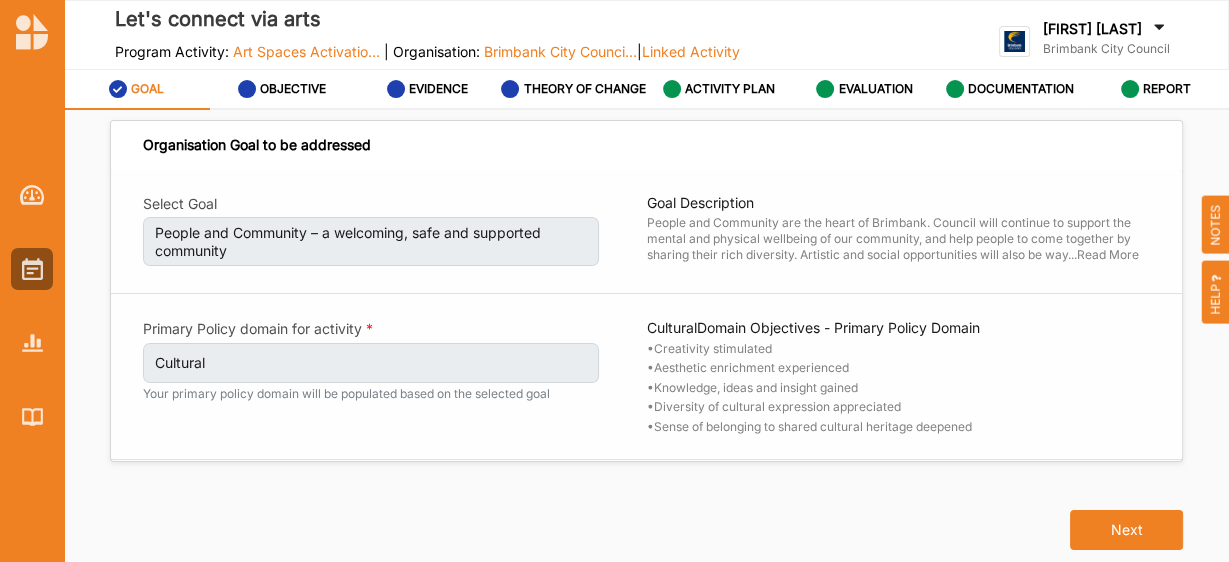 scroll, scrollTop: 101, scrollLeft: 0, axis: vertical 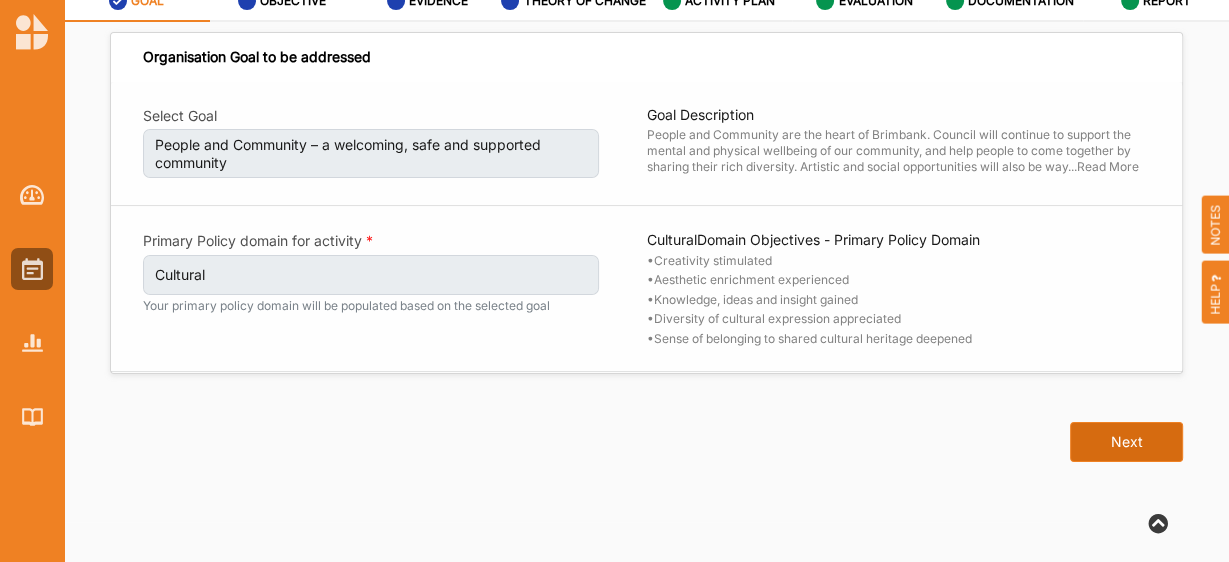 click on "Next" at bounding box center [1126, 442] 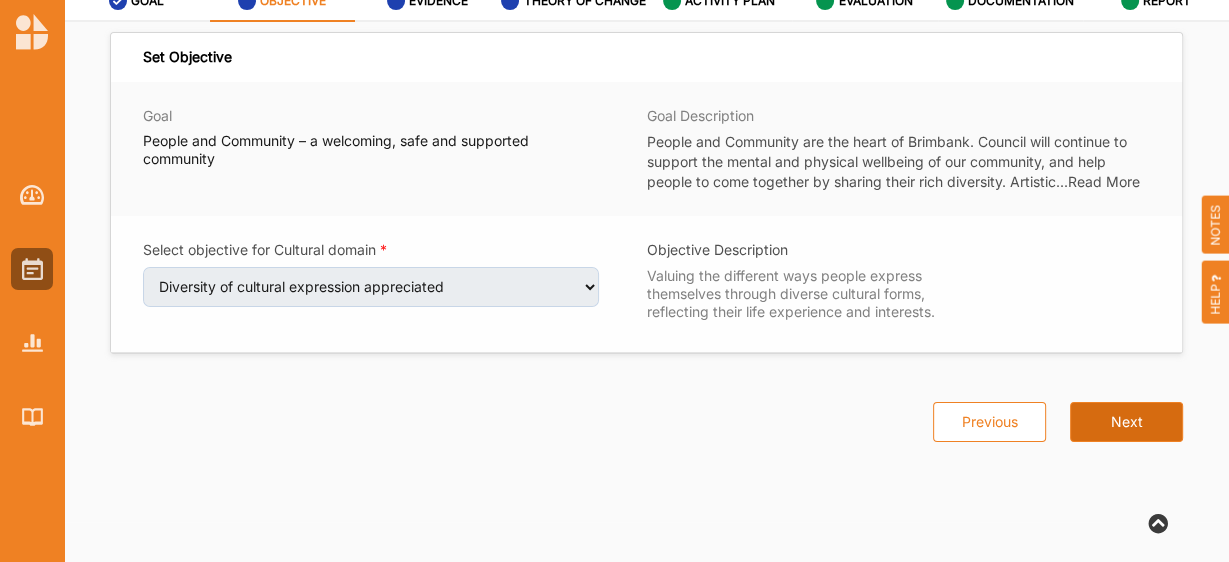 click on "Next" at bounding box center [1126, 422] 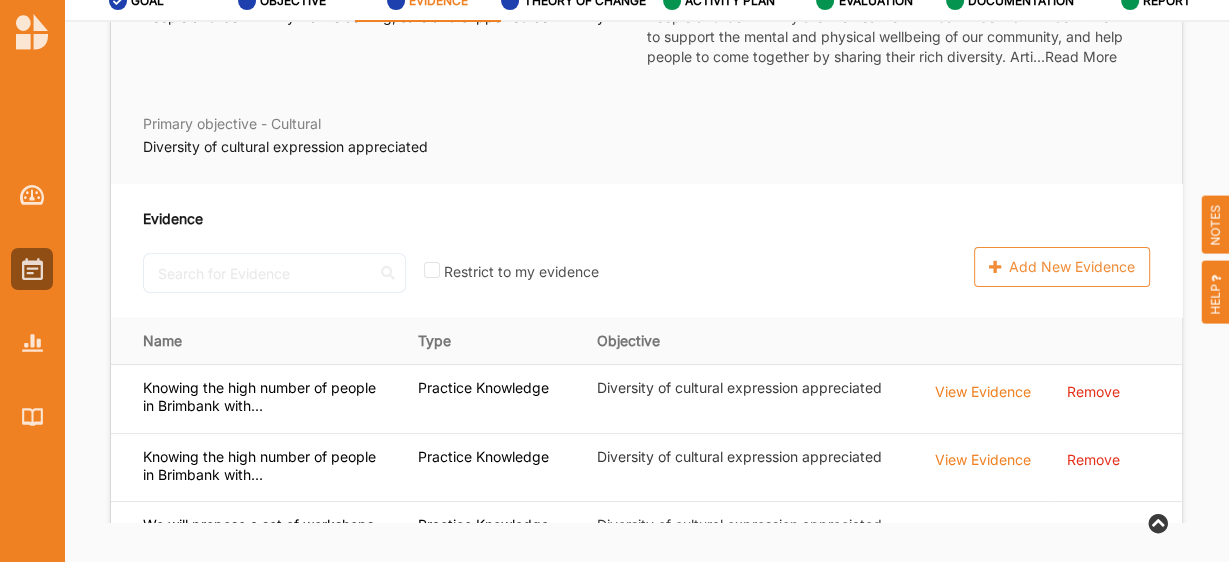 scroll, scrollTop: 298, scrollLeft: 0, axis: vertical 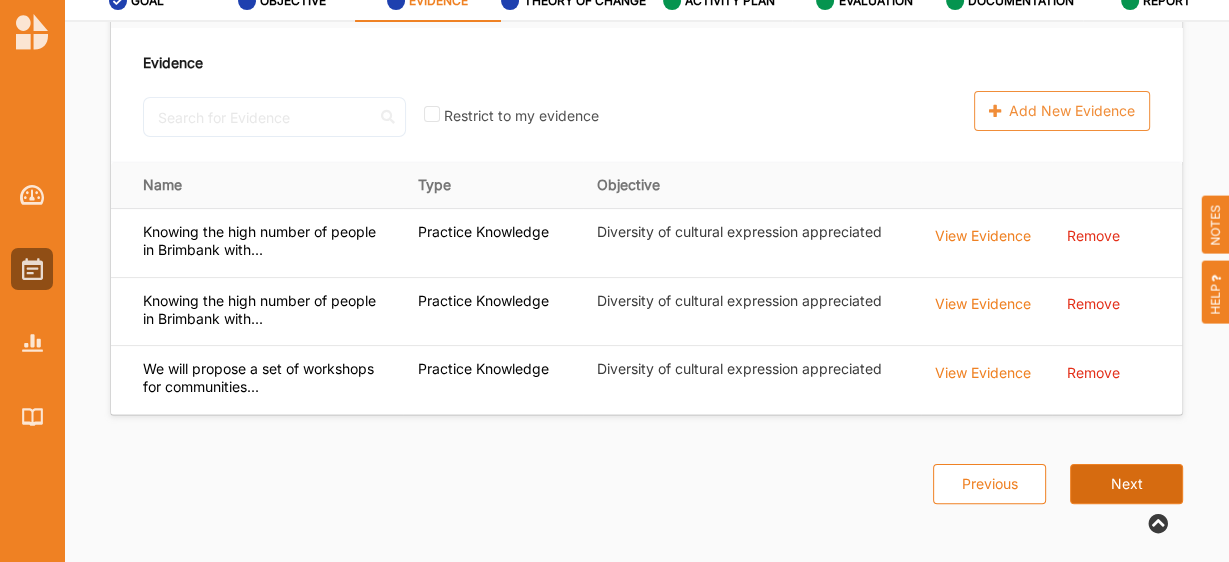 click on "Next" at bounding box center [1126, 484] 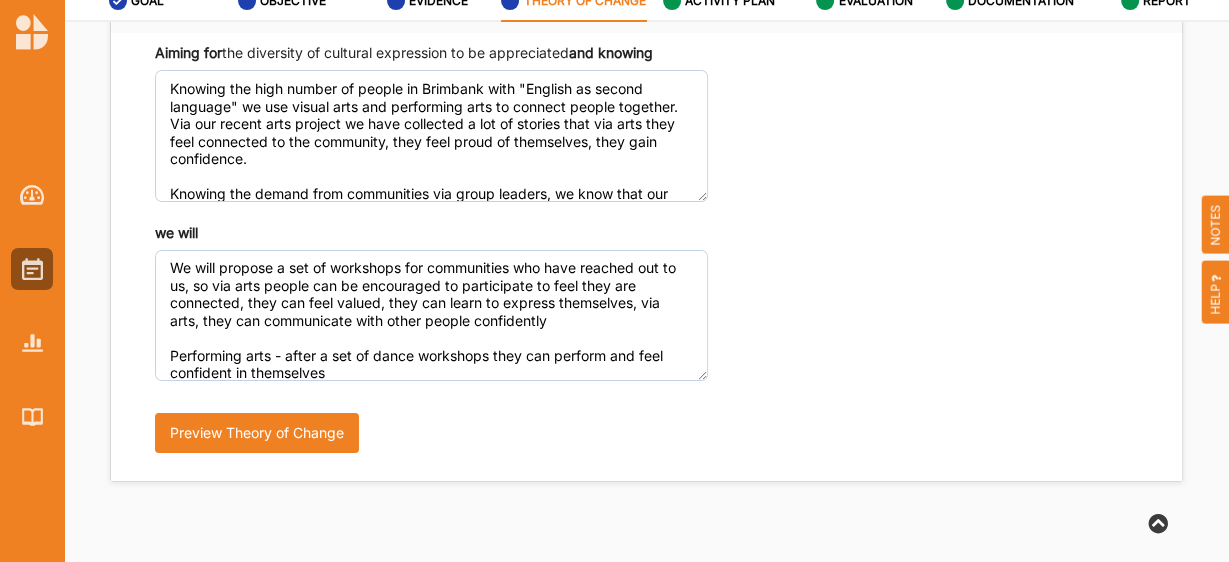 scroll, scrollTop: 190, scrollLeft: 0, axis: vertical 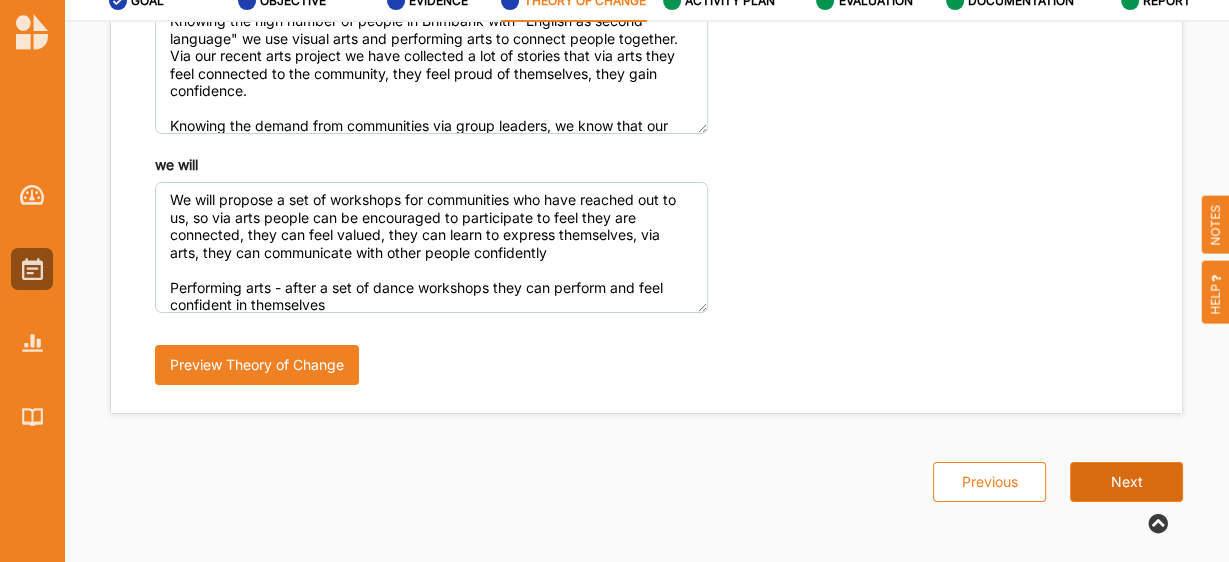 click on "Next" at bounding box center (1126, 482) 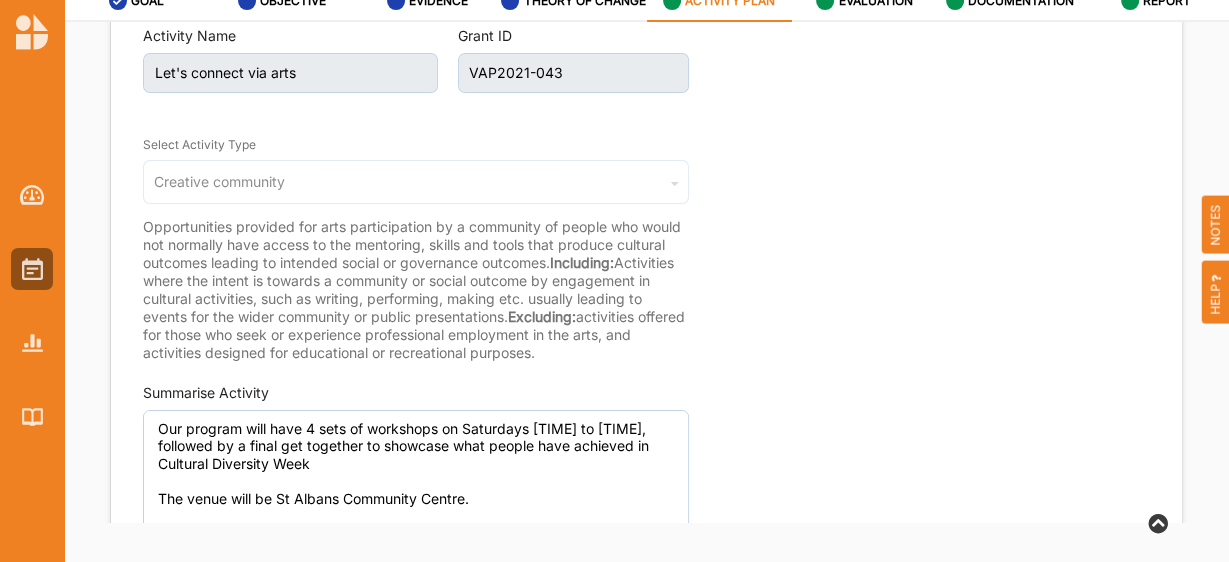 scroll, scrollTop: 80, scrollLeft: 0, axis: vertical 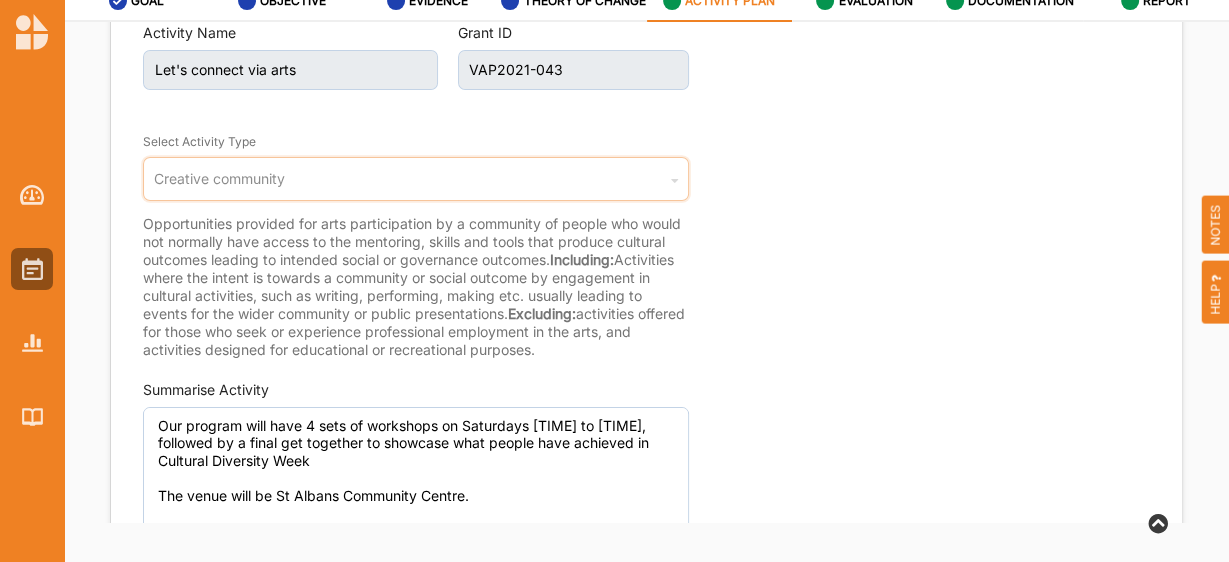 click on "Creative community" at bounding box center (219, 179) 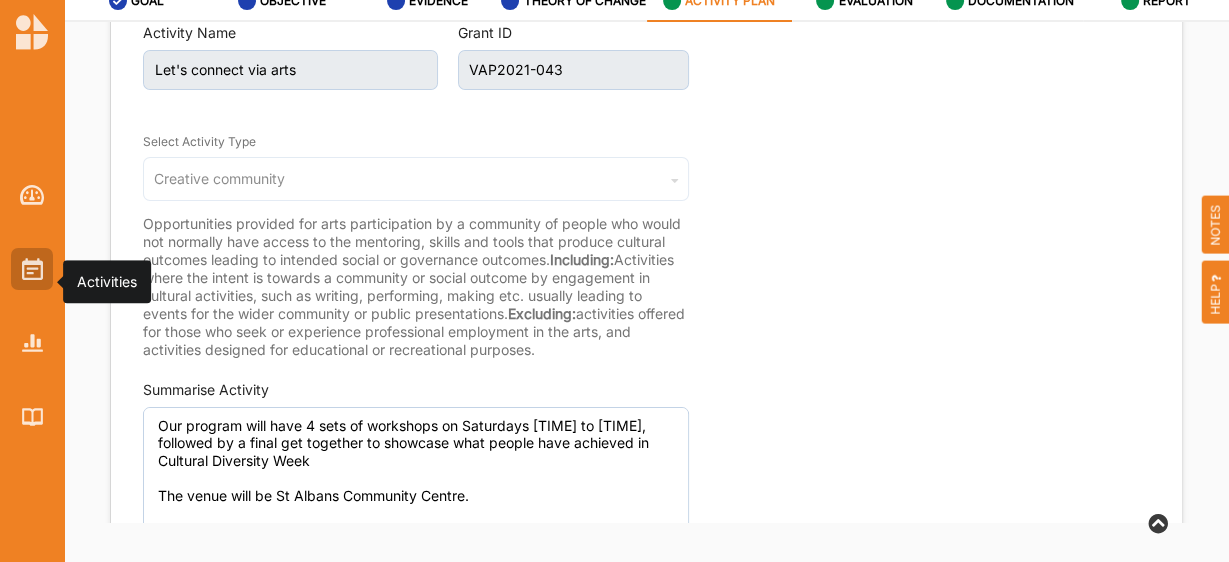 click at bounding box center (32, 269) 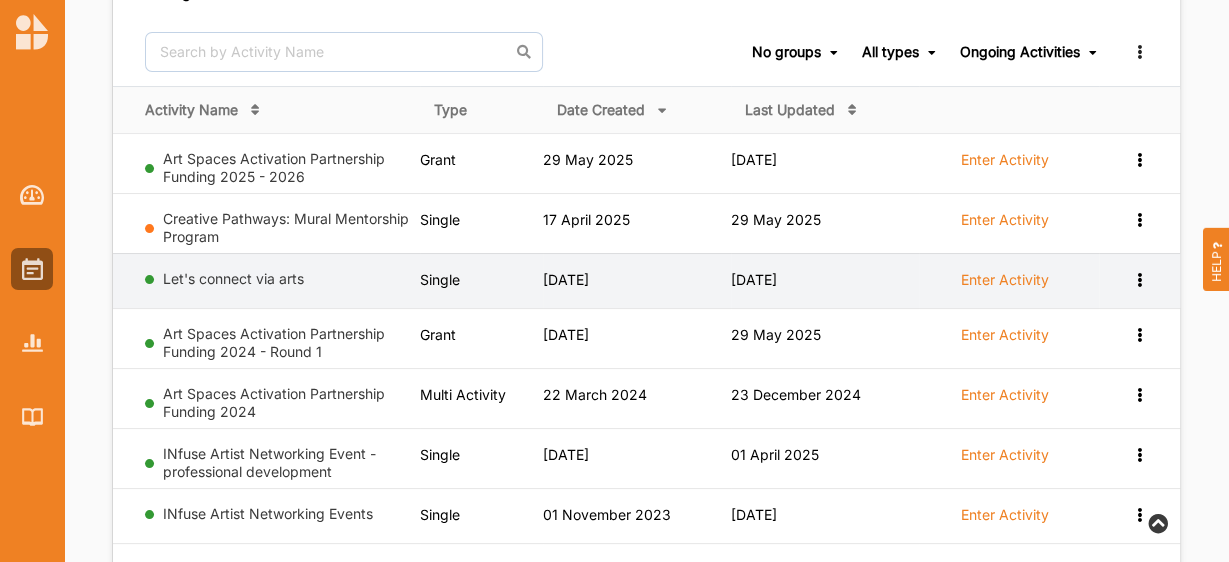 scroll, scrollTop: 147, scrollLeft: 0, axis: vertical 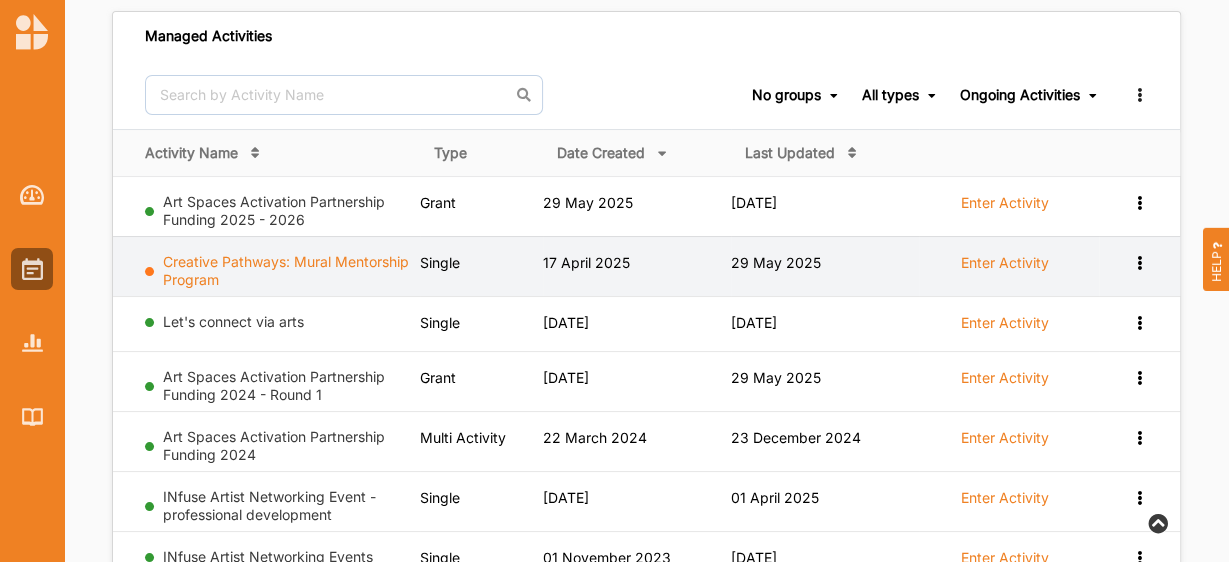 click on "Creative Pathways: Mural Mentorship Program" at bounding box center (286, 270) 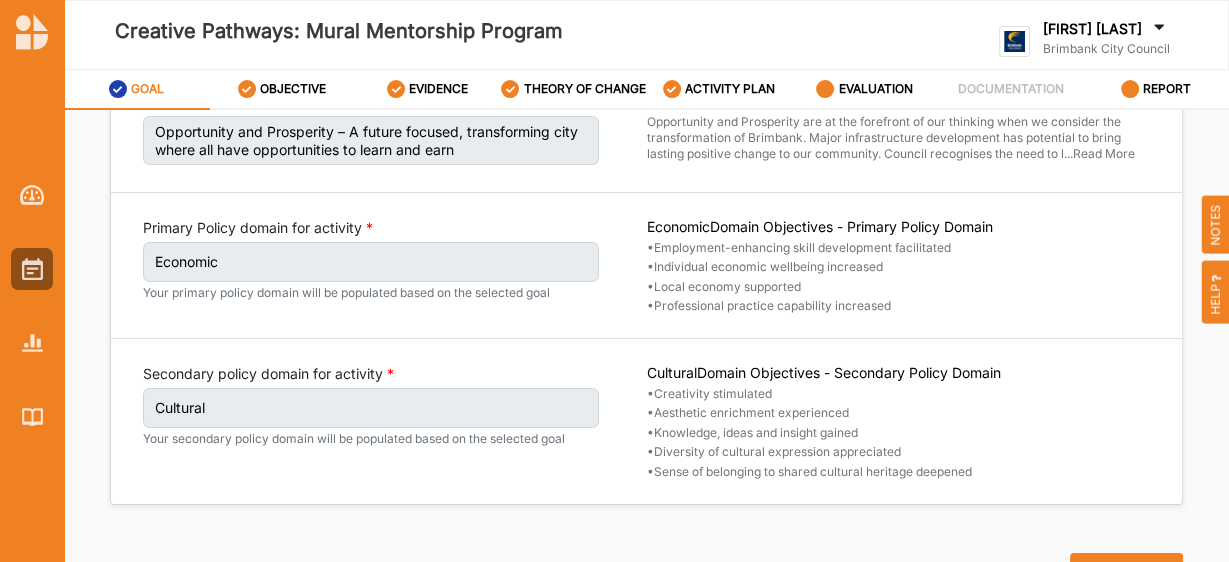 scroll, scrollTop: 101, scrollLeft: 0, axis: vertical 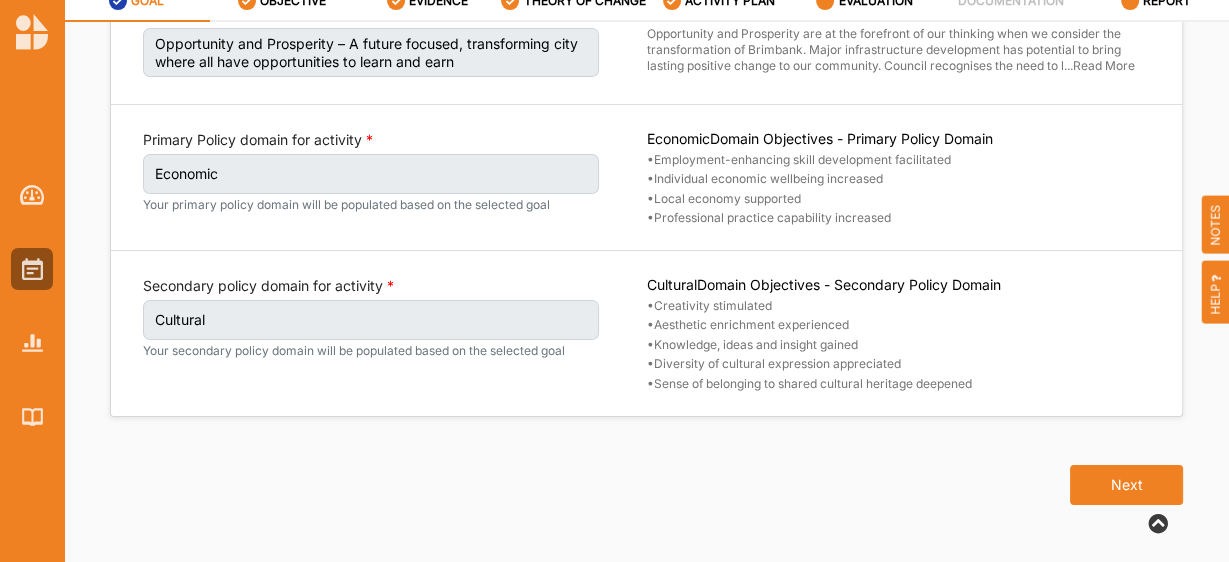 drag, startPoint x: 1087, startPoint y: 472, endPoint x: 1070, endPoint y: 469, distance: 17.262676 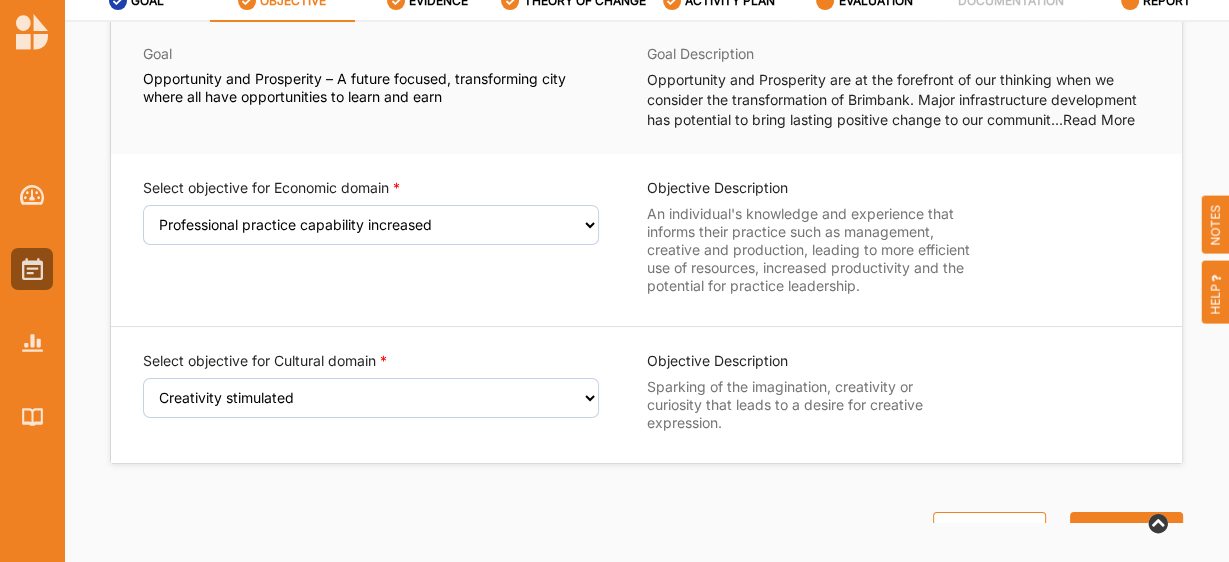 scroll, scrollTop: 129, scrollLeft: 0, axis: vertical 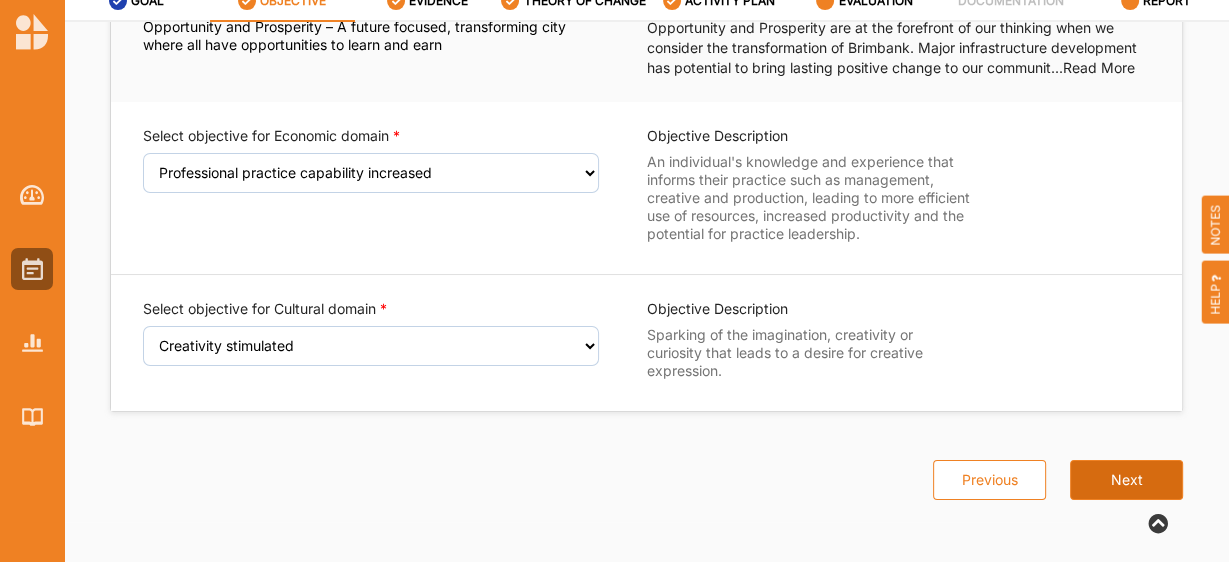 click on "Next" at bounding box center [1126, 480] 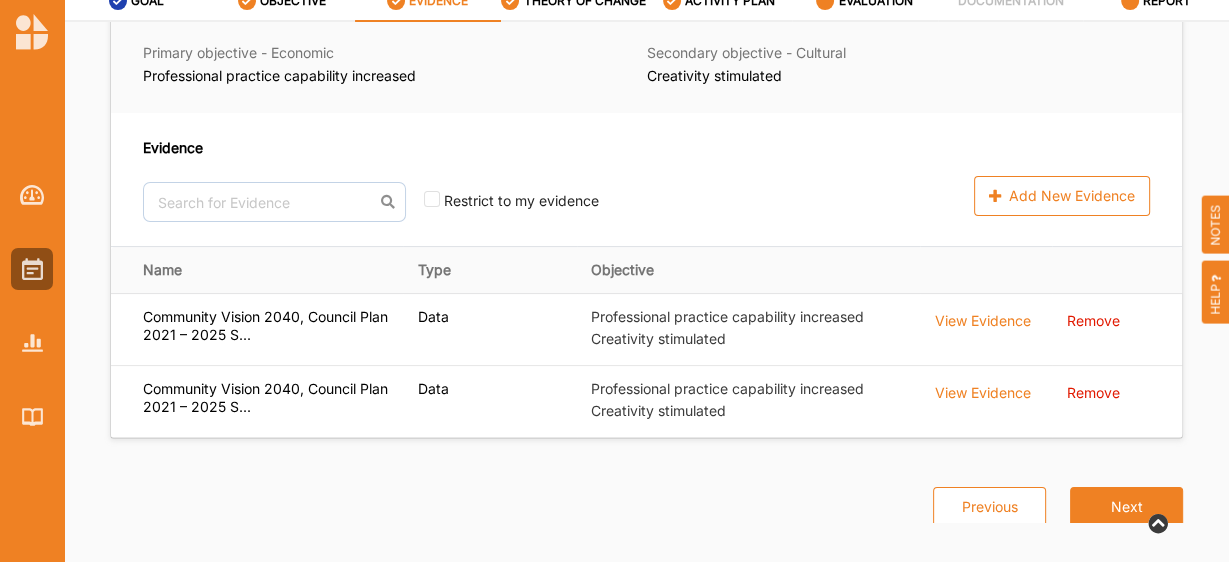 scroll, scrollTop: 237, scrollLeft: 0, axis: vertical 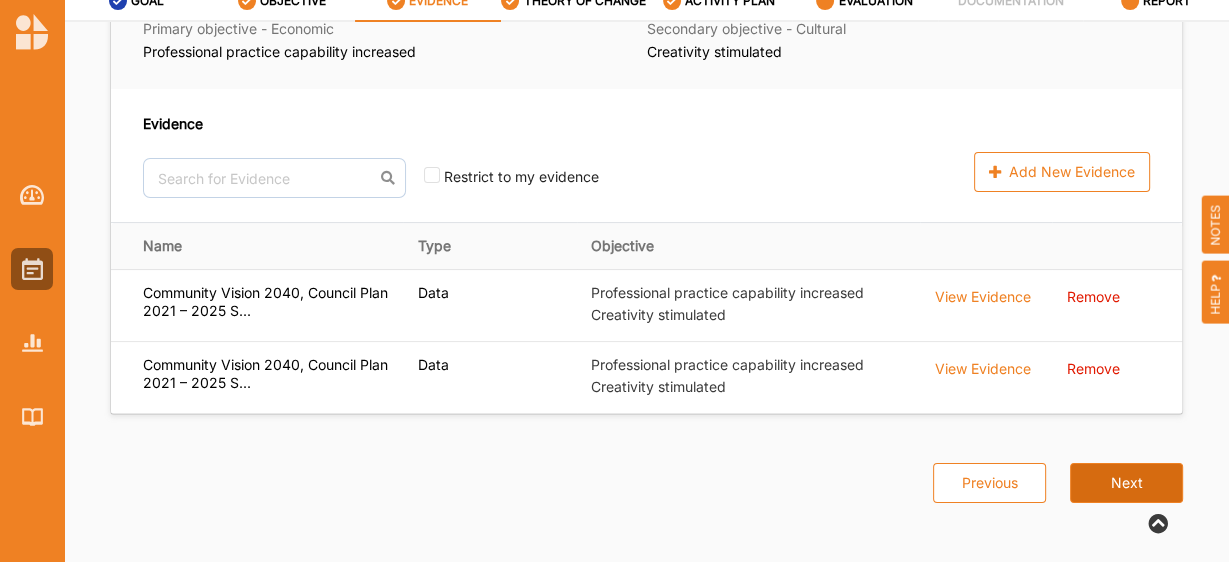 click on "Next" at bounding box center [1126, 483] 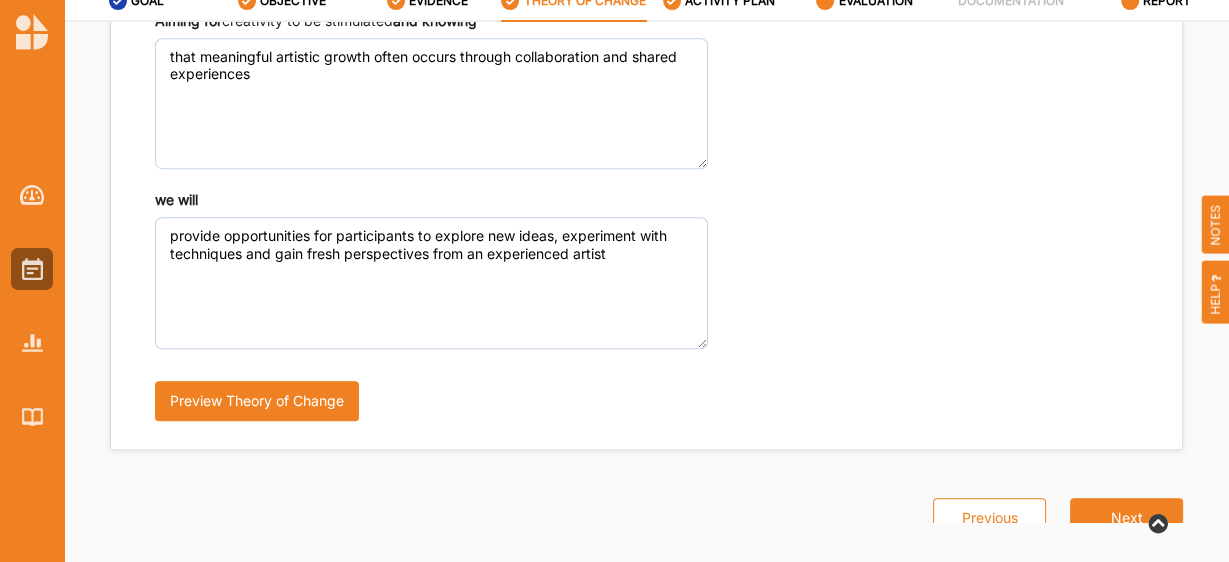 scroll, scrollTop: 824, scrollLeft: 0, axis: vertical 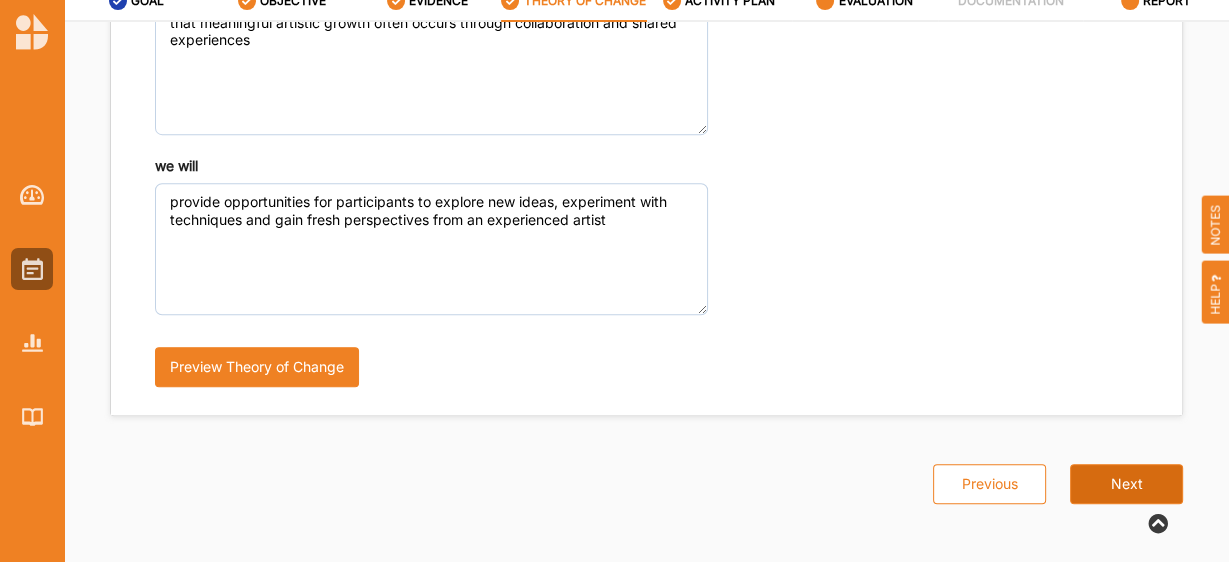 click on "Next" at bounding box center (1126, 484) 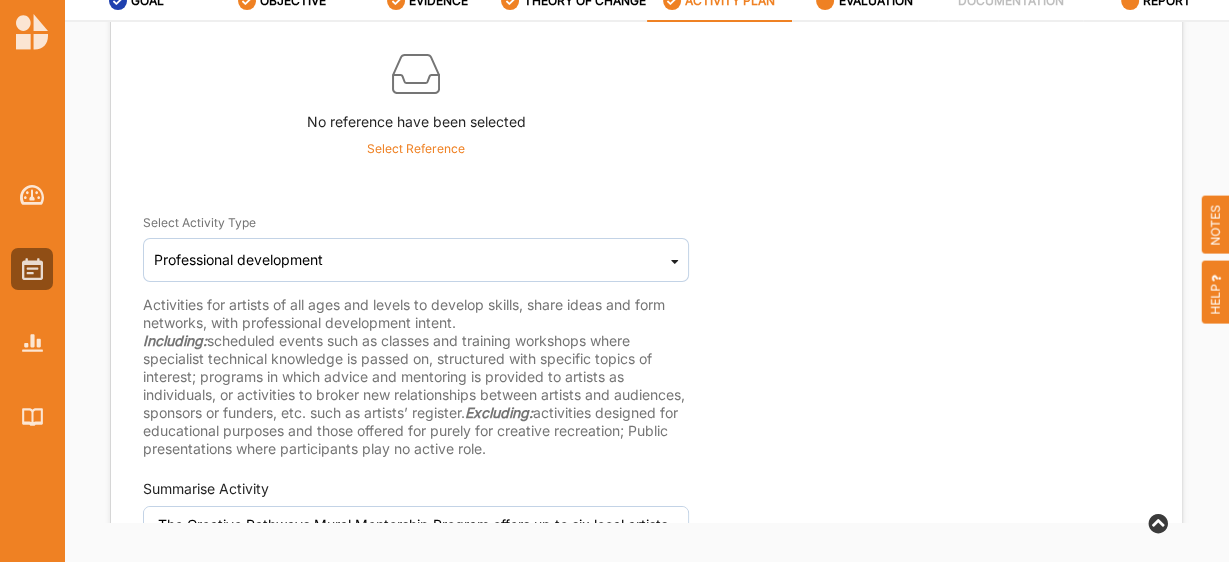scroll, scrollTop: 188, scrollLeft: 0, axis: vertical 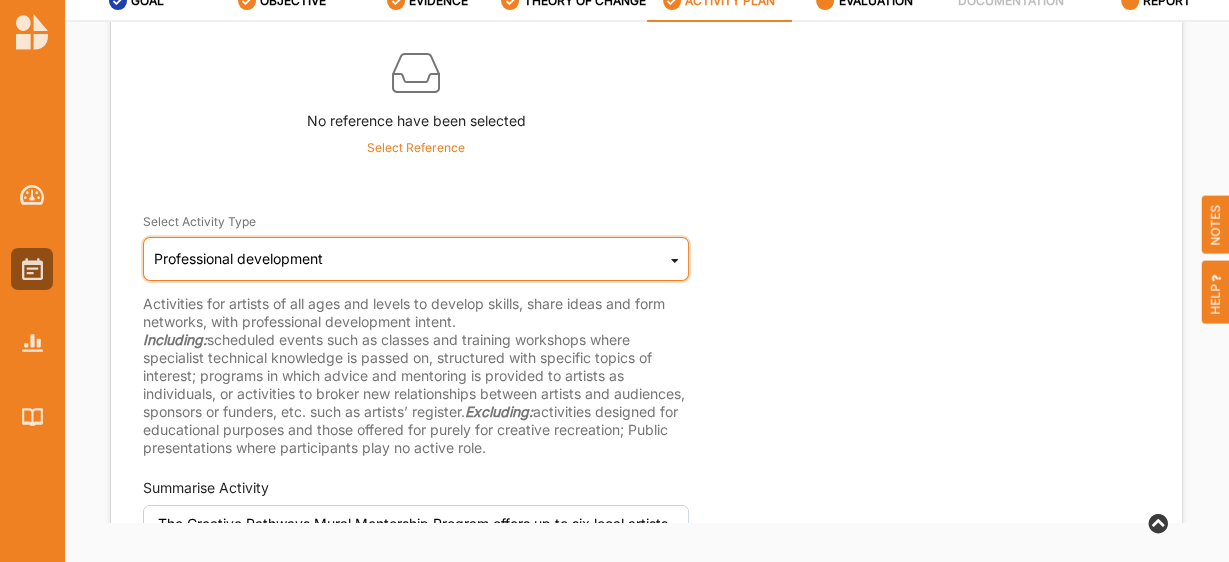 click on "Professional development Cultural infrastructure development Acquisitions and Commissions Renew or acquire new capital plant or equipment for cultural activities Refurbish or build new cultural infrastructure Presentational activities Exhibitions: of arts and objects in all forms Performances: performing arts of all forms Publications in all media Conferences, lectures, seminars and public talks Guided tours or pathways, or 'open-house' Gathering, celebration or ceremony Commissioning of public art (not acquired) Collection access Developmental activities Professional development Research and development Artists' residencies and studio programs Creative recreational Educational Creative community Sector development" at bounding box center (416, 259) 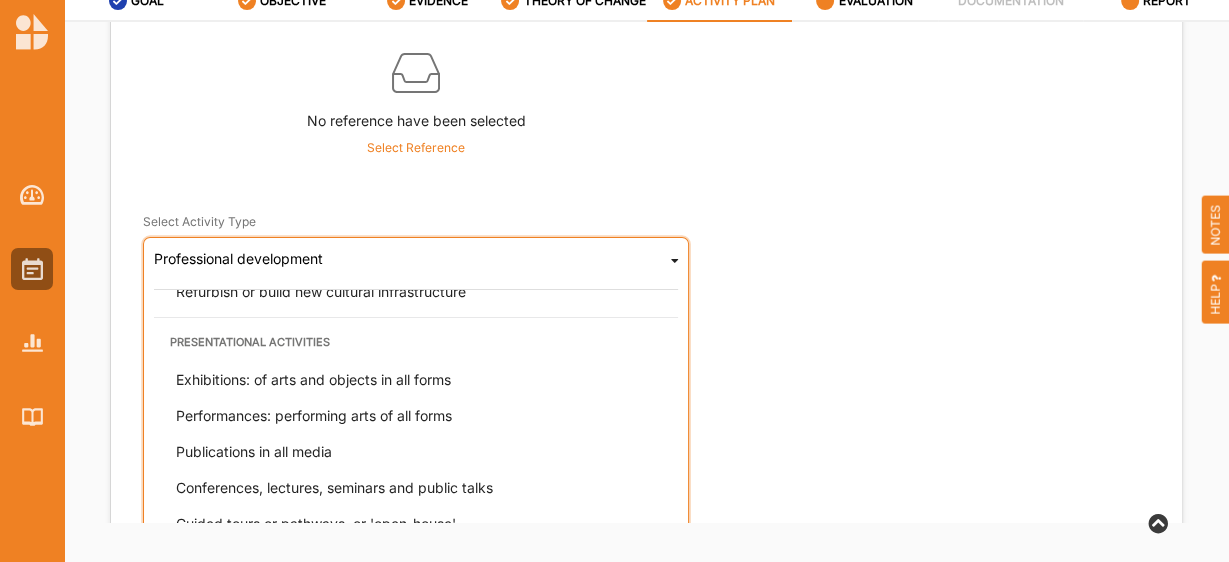 scroll, scrollTop: 134, scrollLeft: 0, axis: vertical 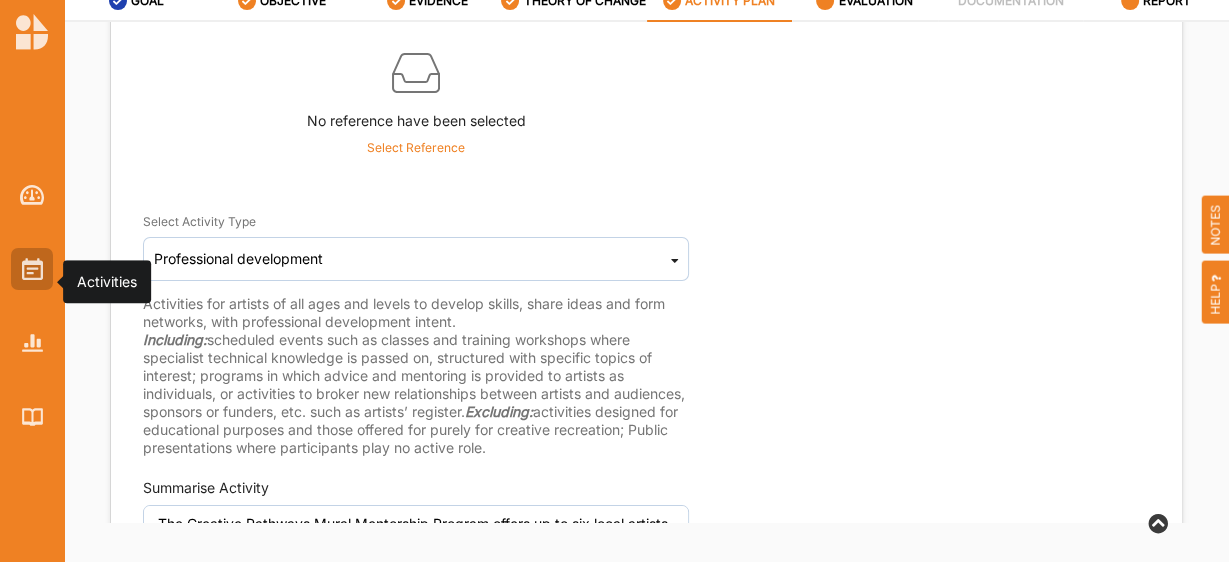 click at bounding box center [32, 269] 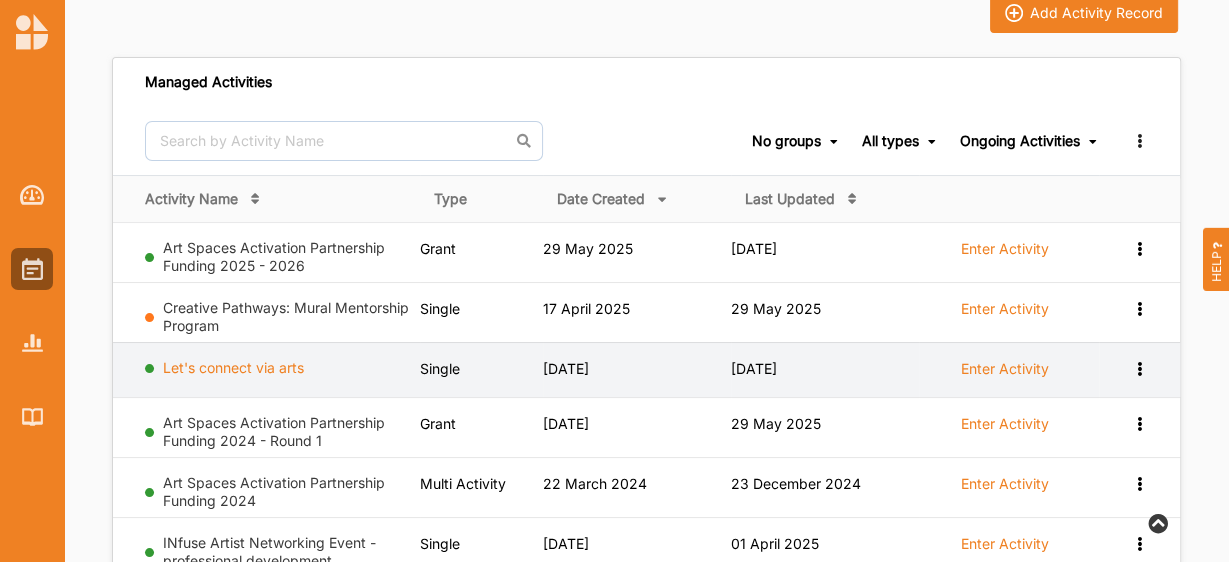click on "Let's connect via arts" at bounding box center (233, 367) 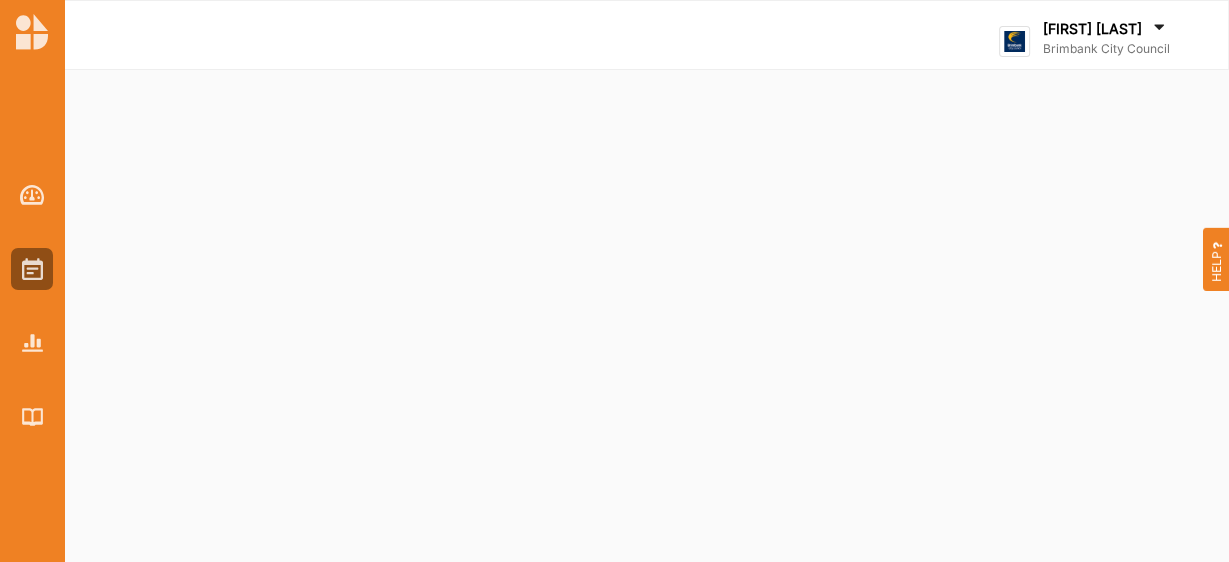 scroll, scrollTop: 0, scrollLeft: 0, axis: both 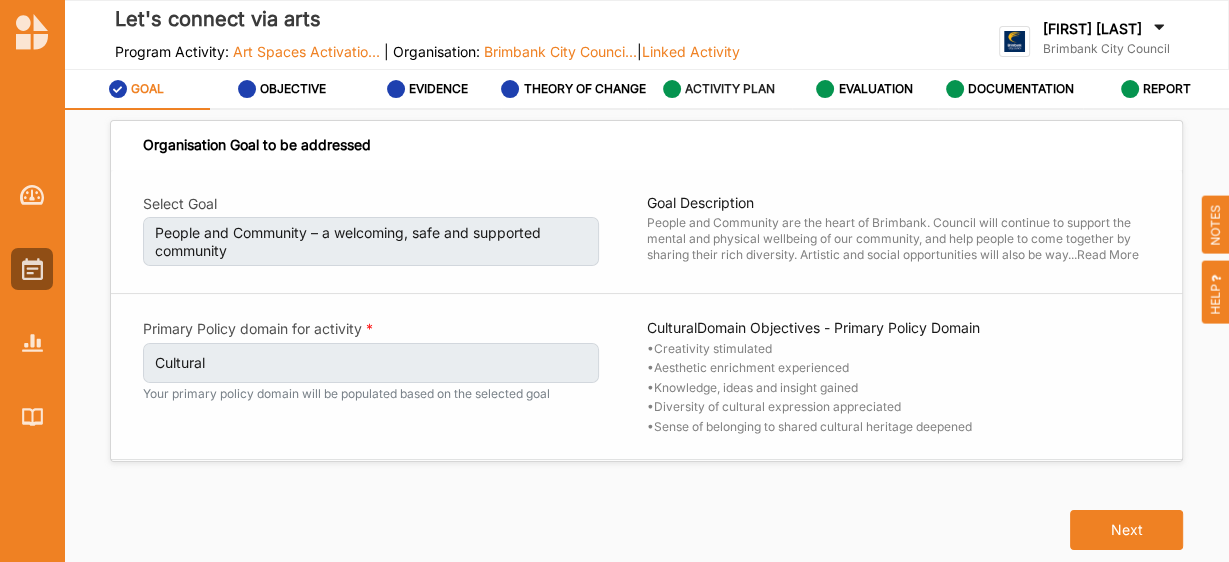 click on "ACTIVITY PLAN" at bounding box center (730, 89) 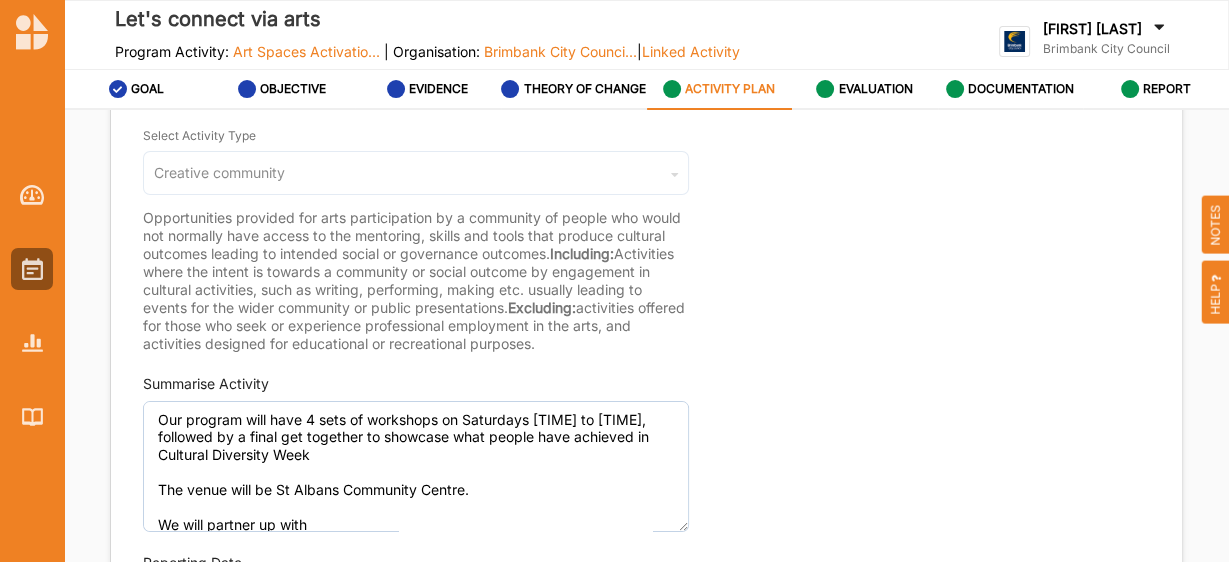 scroll, scrollTop: 188, scrollLeft: 0, axis: vertical 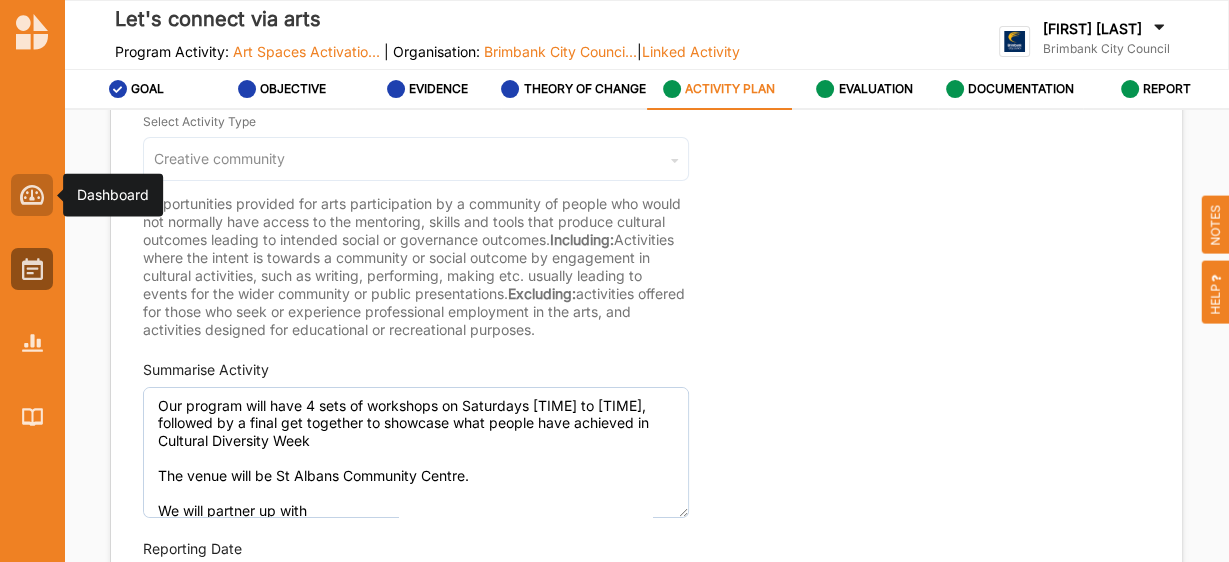 click at bounding box center (32, 195) 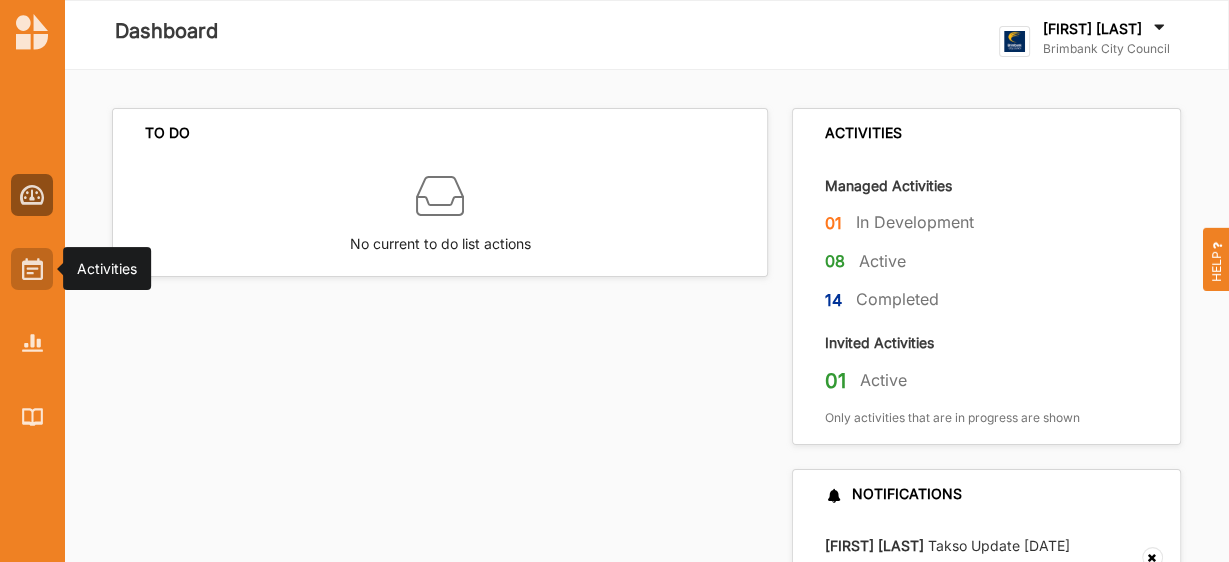 click at bounding box center [32, 269] 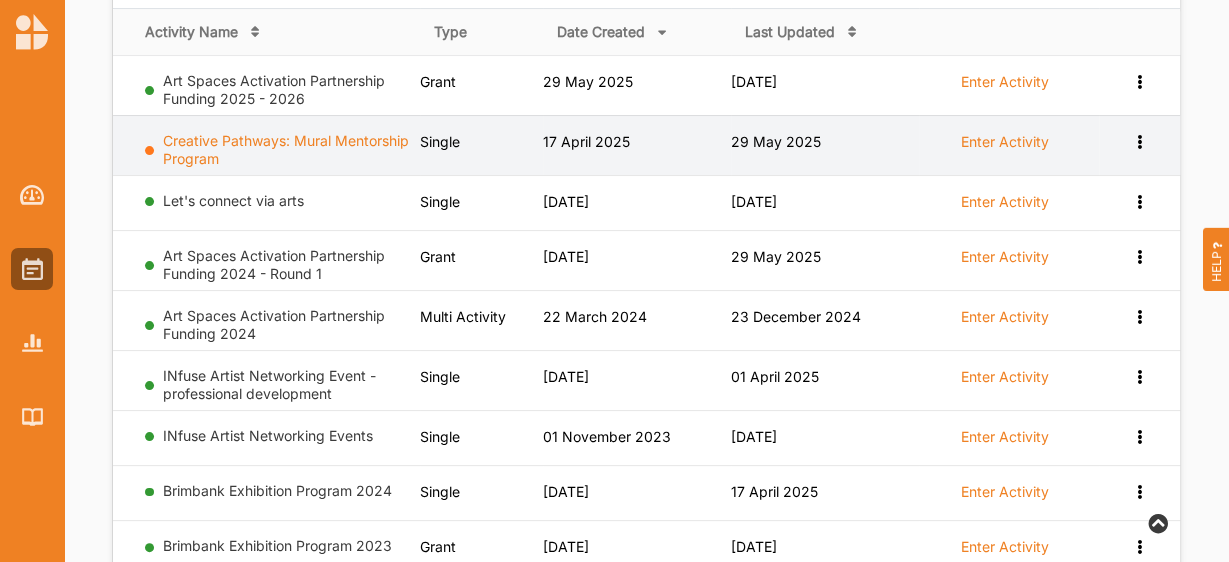 scroll, scrollTop: 264, scrollLeft: 0, axis: vertical 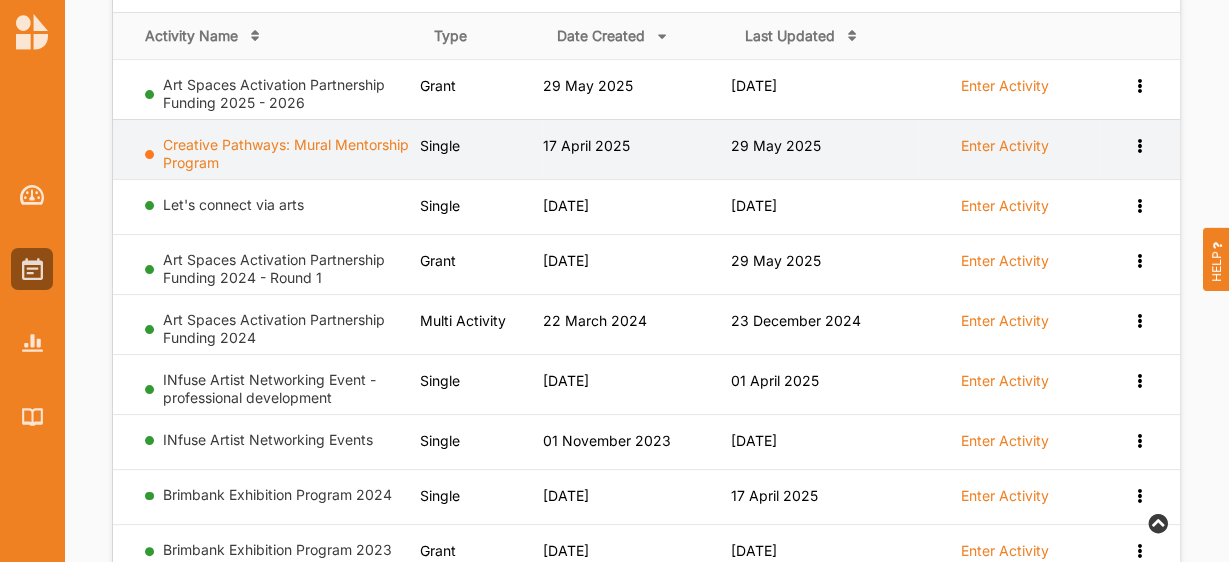click on "Creative Pathways: Mural Mentorship Program" at bounding box center (286, 153) 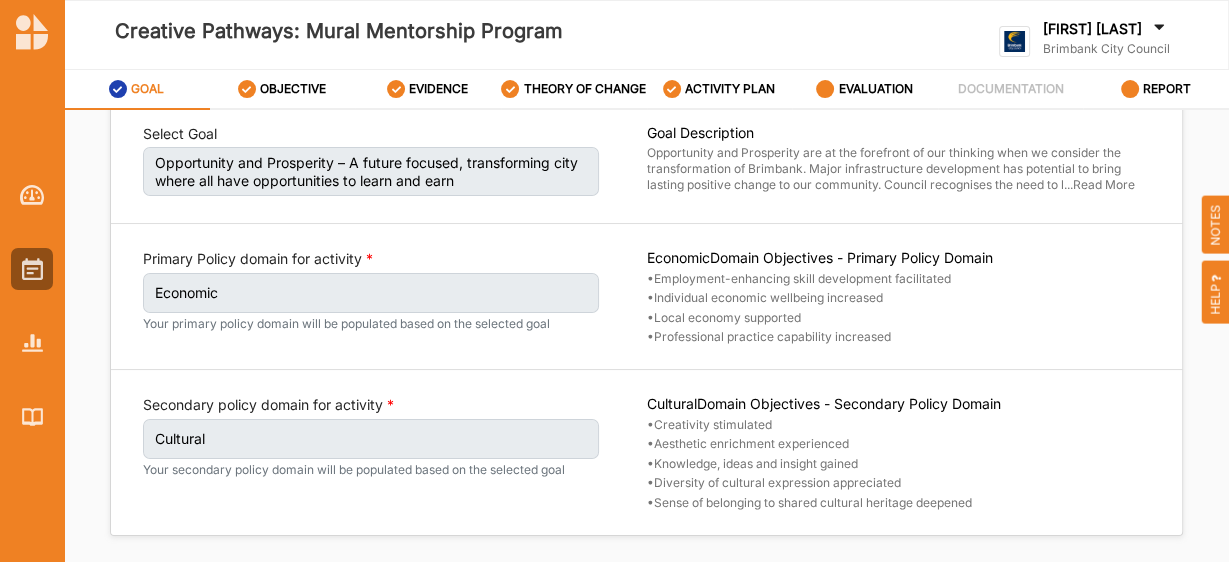 scroll, scrollTop: 71, scrollLeft: 0, axis: vertical 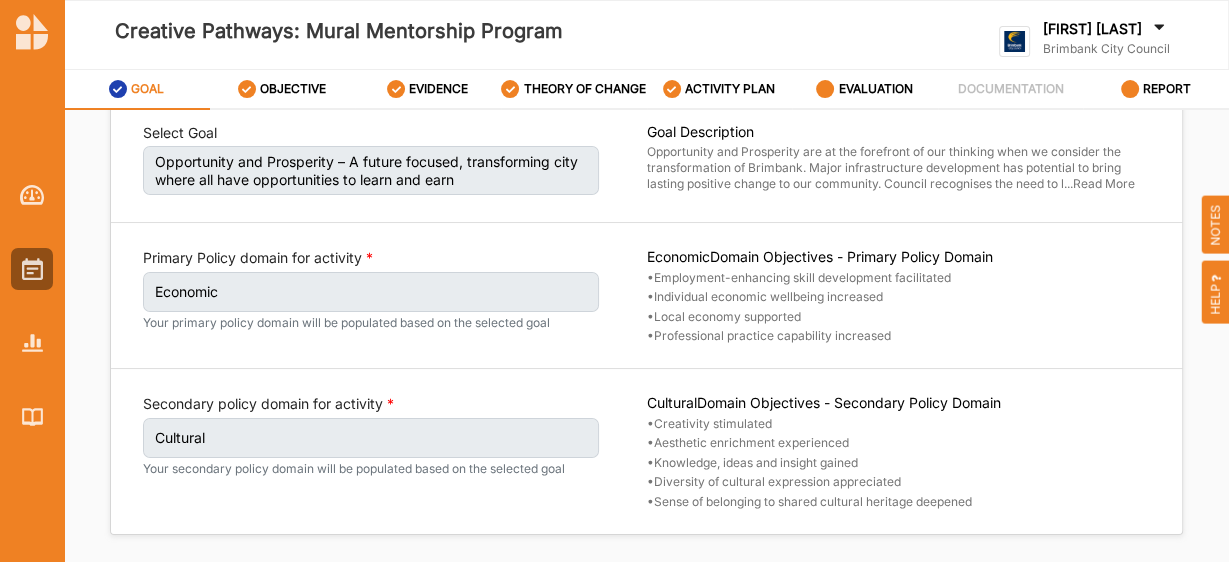 click on "Economic" at bounding box center [371, 292] 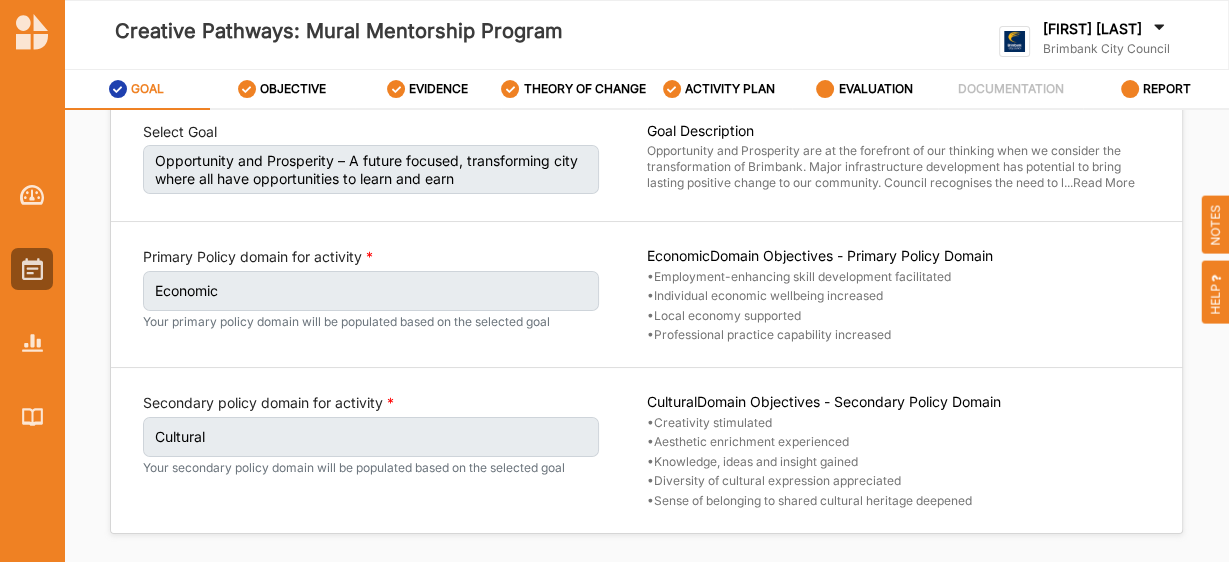 scroll, scrollTop: 73, scrollLeft: 0, axis: vertical 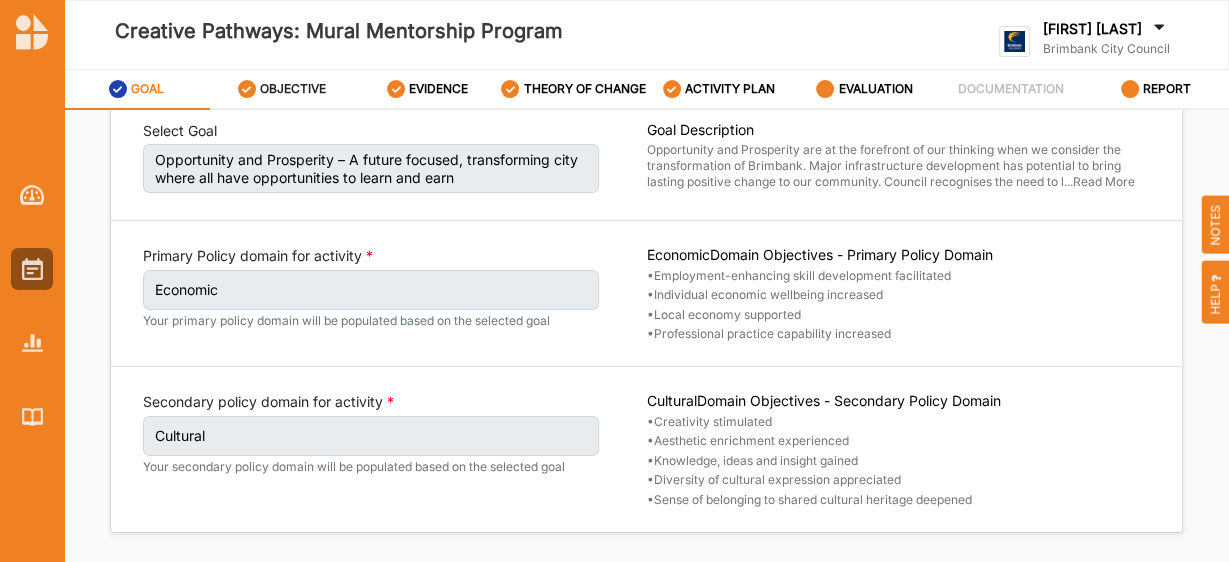 click on "OBJECTIVE" at bounding box center (293, 89) 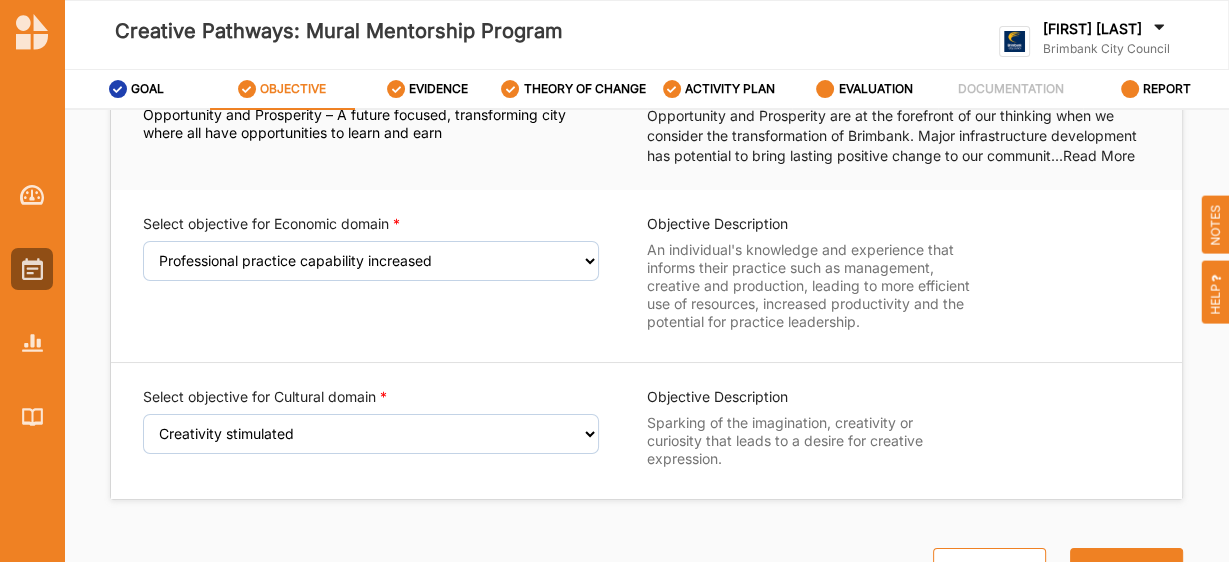 scroll, scrollTop: 128, scrollLeft: 0, axis: vertical 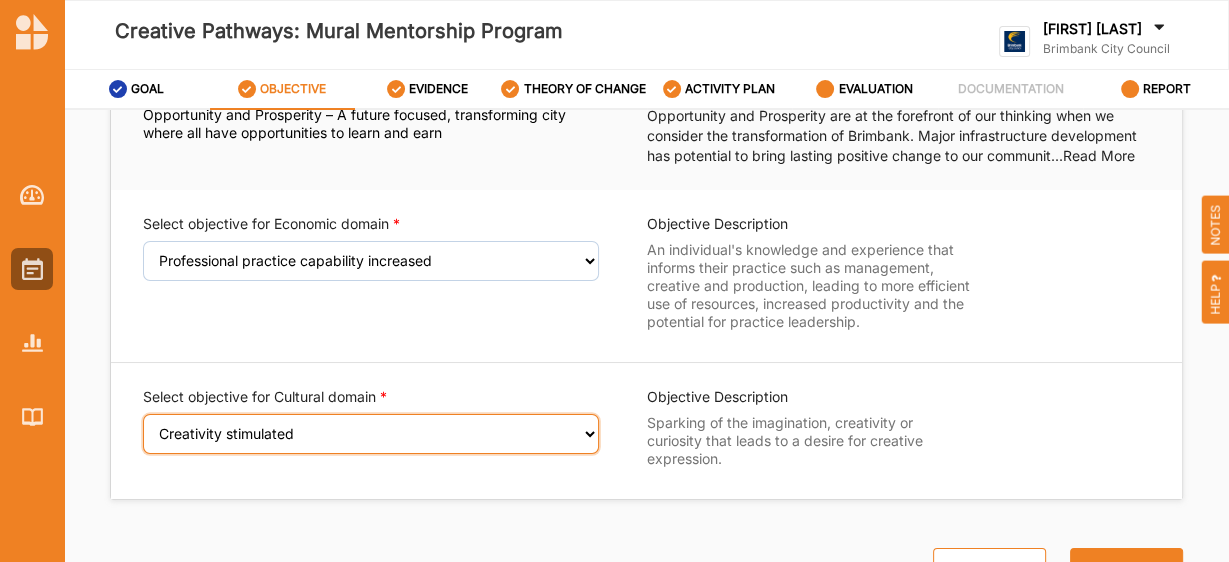 click on "Select an Objective Creativity stimulated Aesthetic enrichment experienced Knowledge, ideas and insight gained Diversity of cultural expression appreciated Sense of belonging to shared cultural heritage deepened" at bounding box center (371, 434) 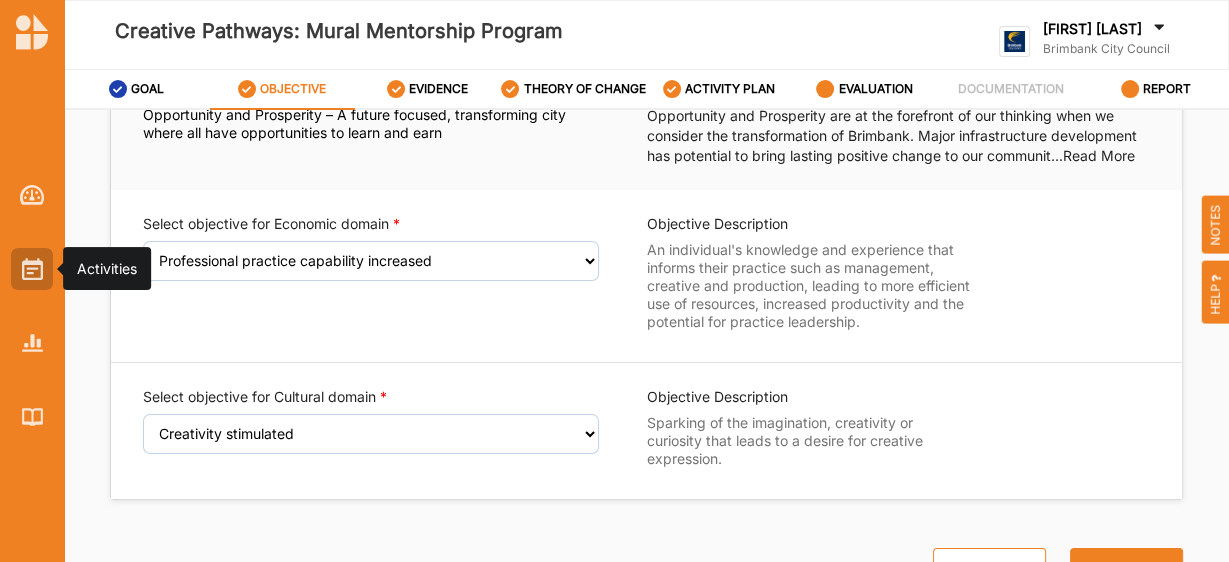 click at bounding box center [32, 269] 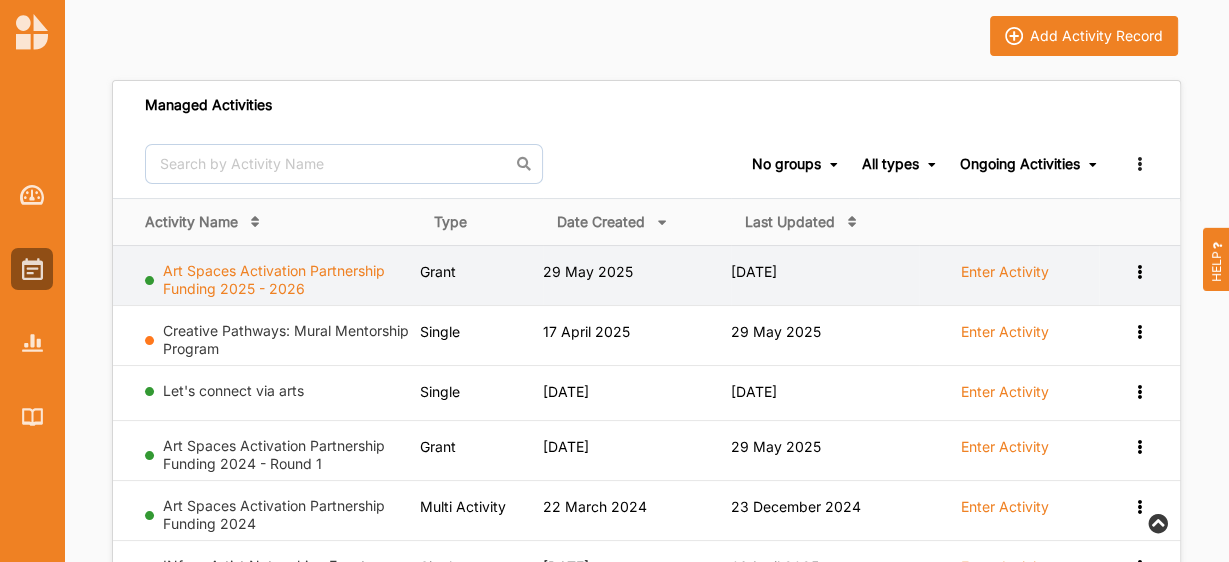 scroll, scrollTop: 79, scrollLeft: 0, axis: vertical 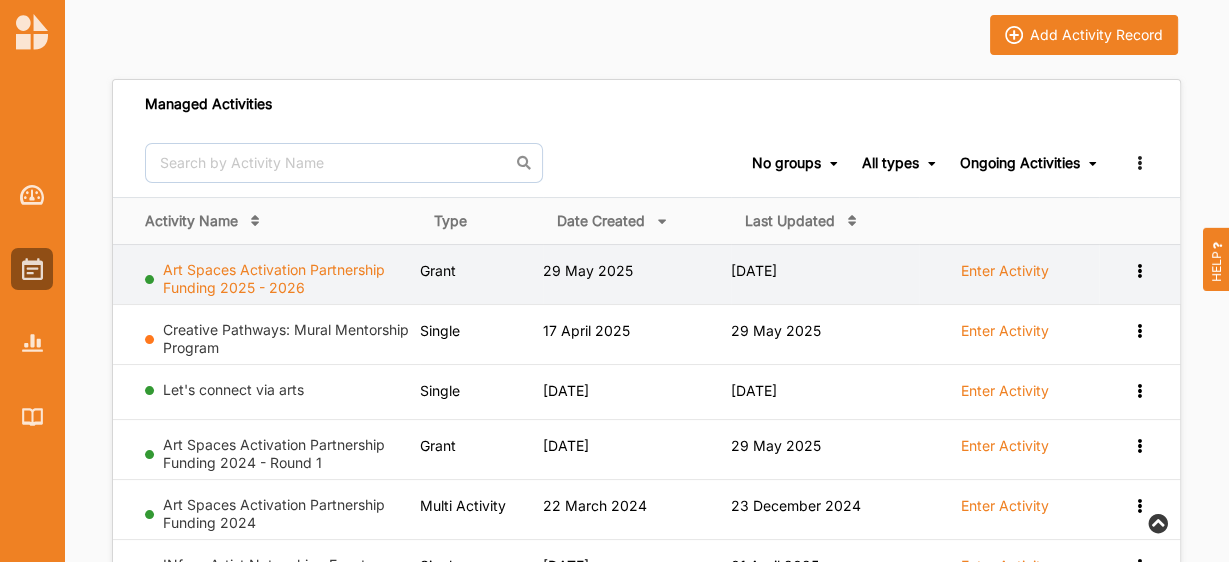 click on "Art Spaces Activation Partnership Funding 2025 - 2026" at bounding box center [274, 278] 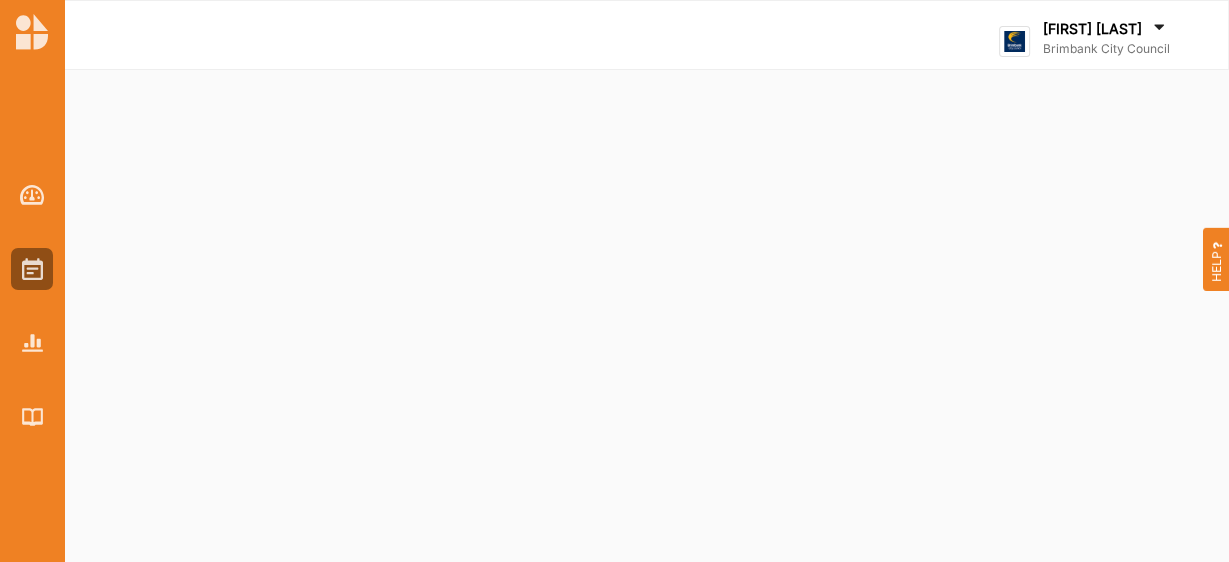 scroll, scrollTop: 0, scrollLeft: 0, axis: both 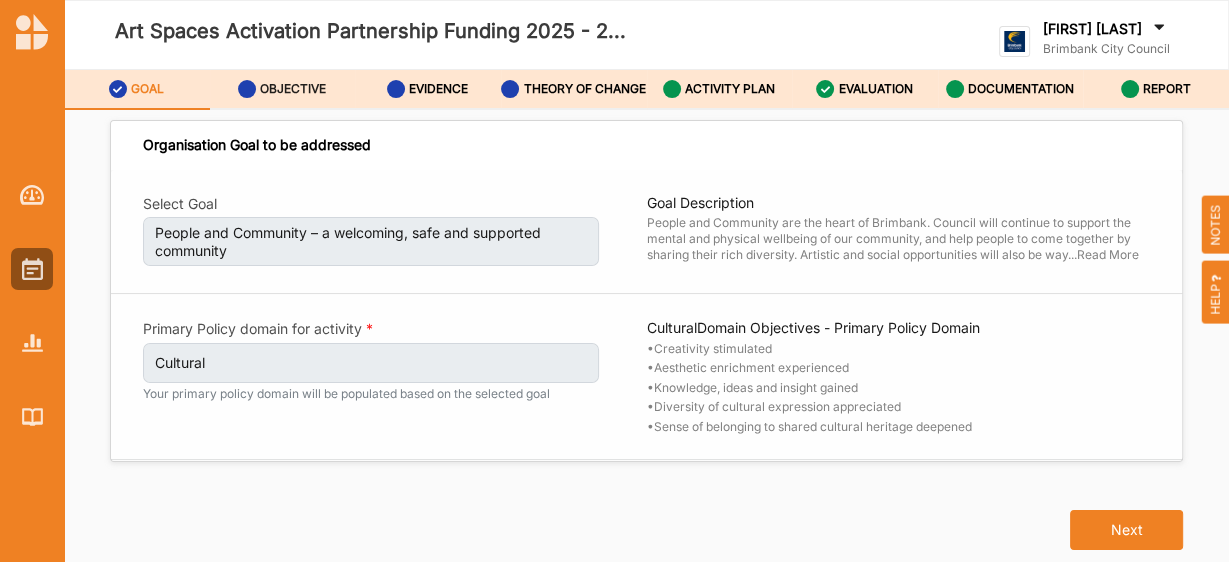 click on "OBJECTIVE" at bounding box center (293, 89) 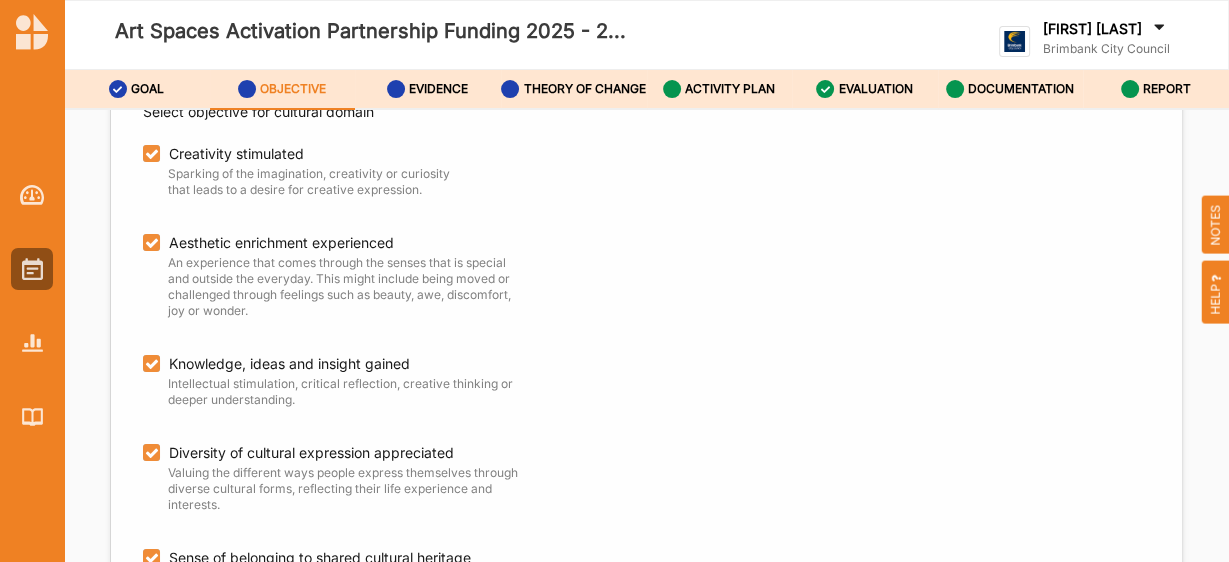 scroll, scrollTop: 262, scrollLeft: 0, axis: vertical 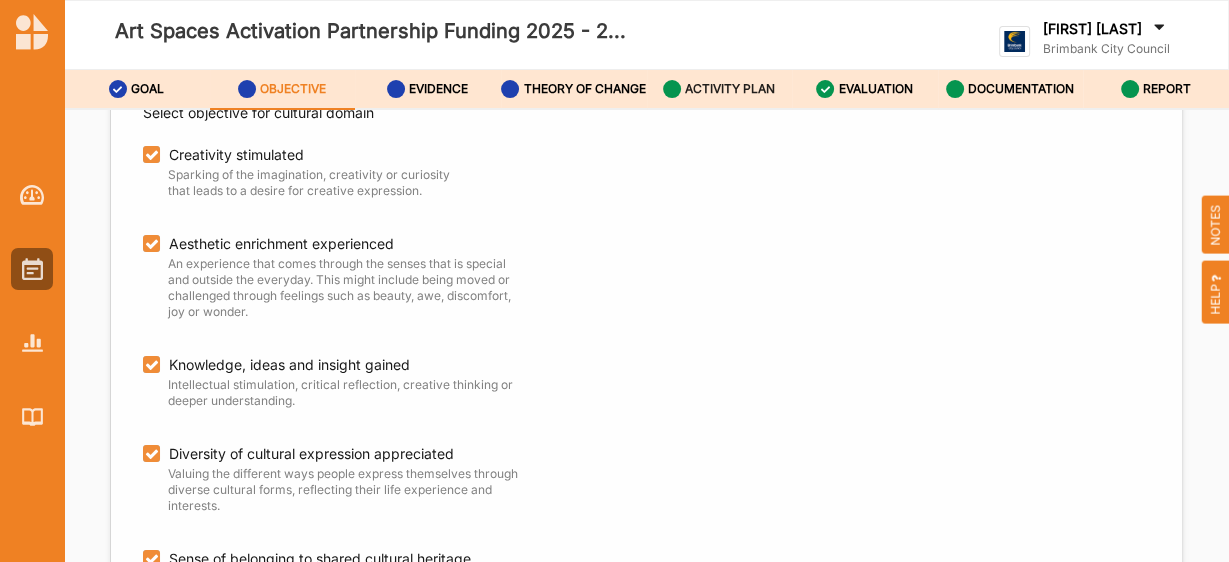 click on "ACTIVITY PLAN" at bounding box center [719, 89] 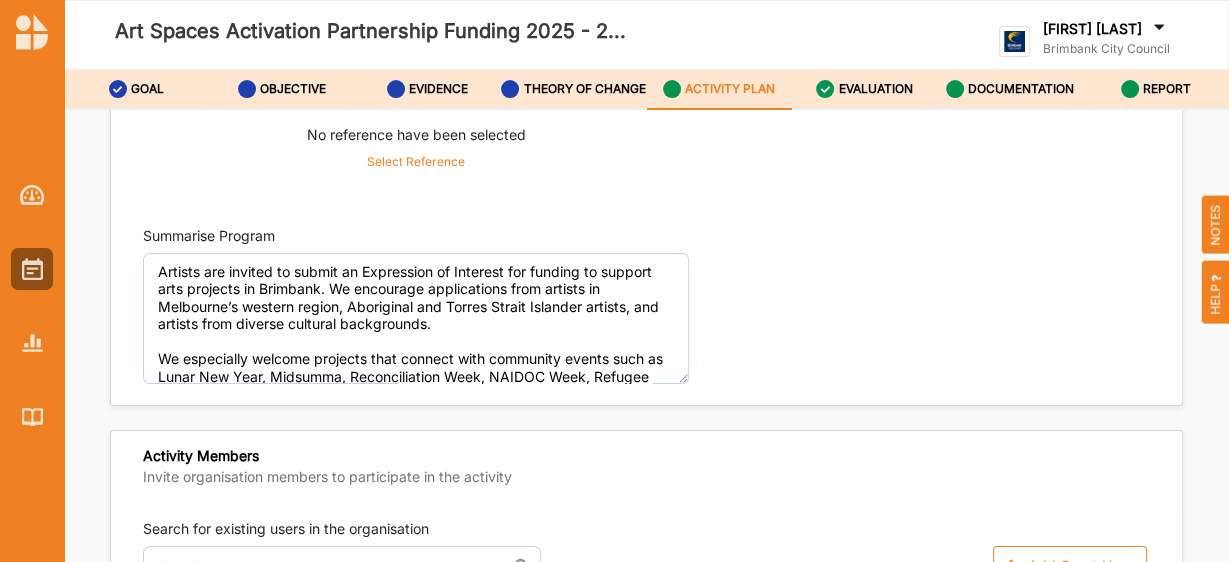 scroll, scrollTop: 7, scrollLeft: 0, axis: vertical 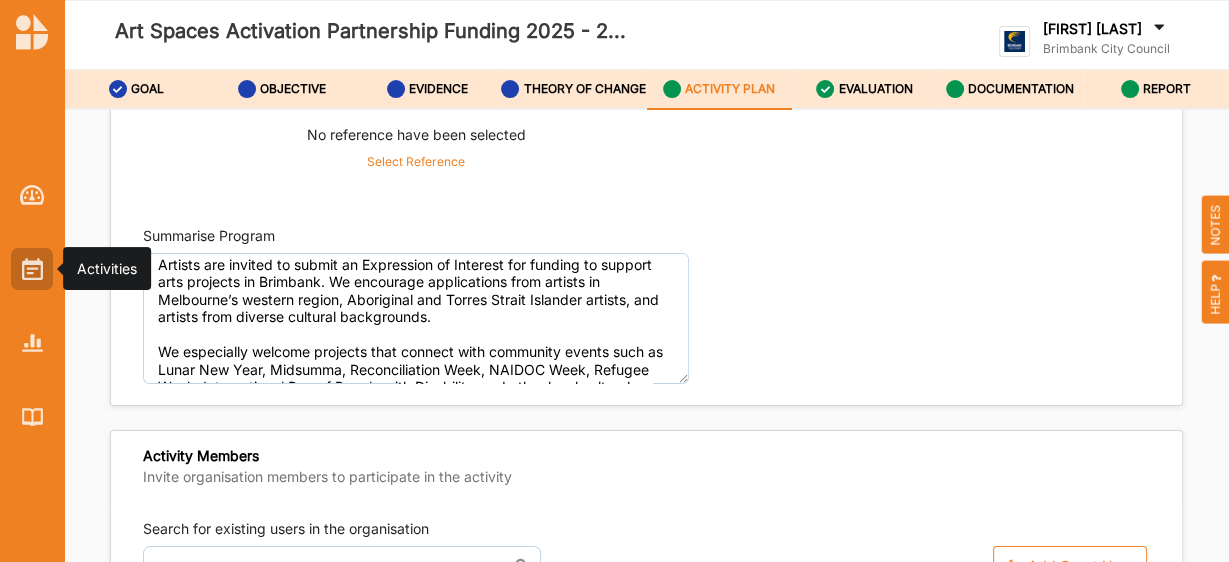 click at bounding box center [32, 269] 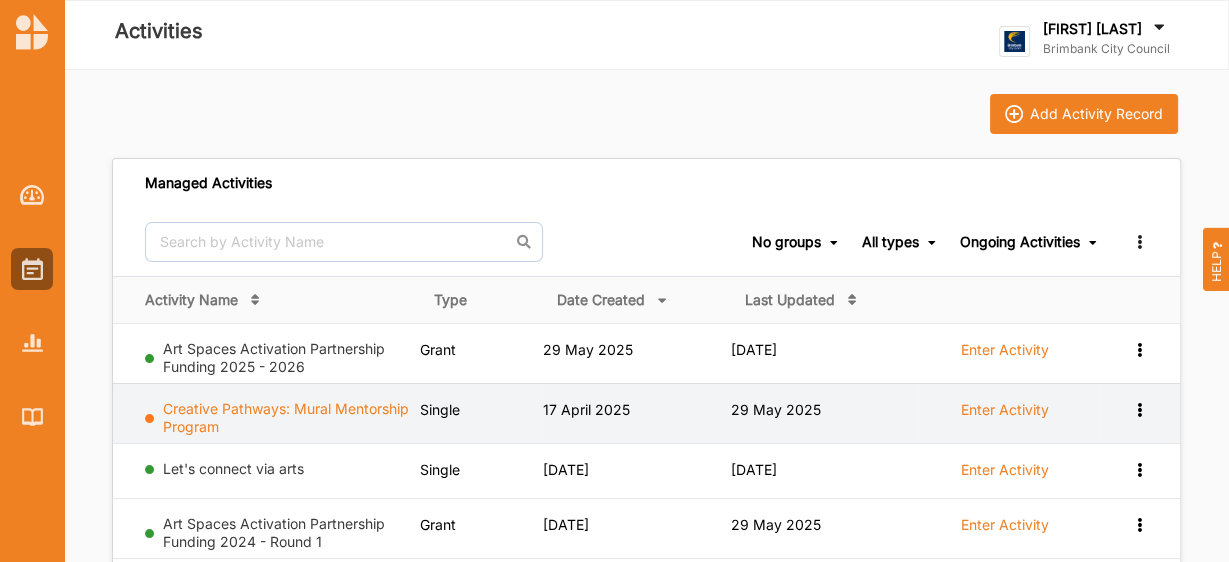 click on "Creative Pathways: Mural Mentorship Program" at bounding box center (286, 417) 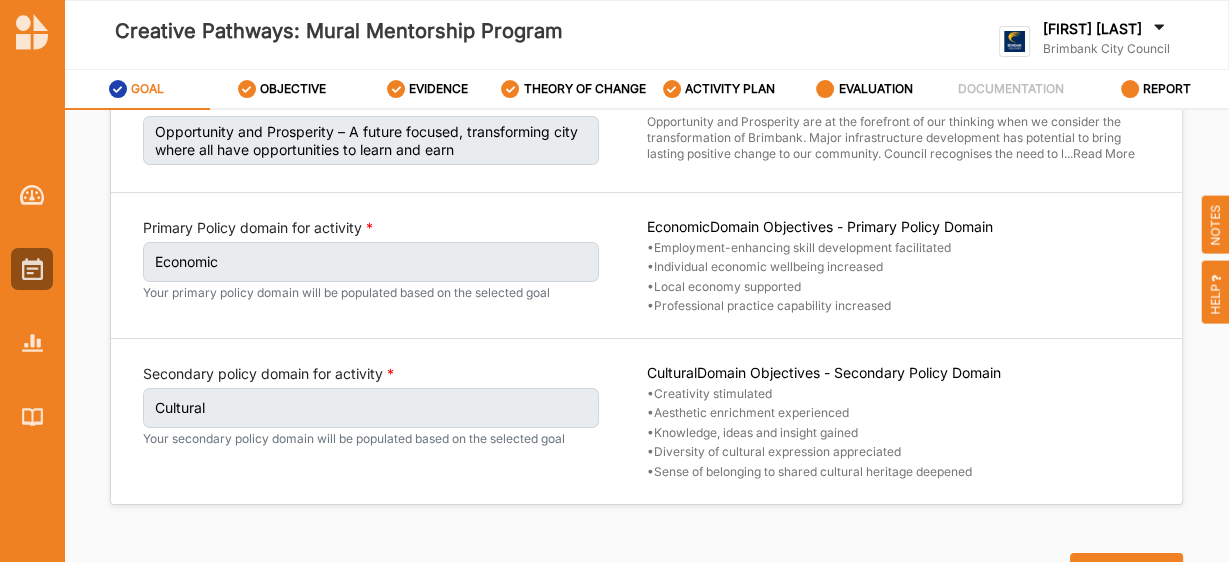 scroll, scrollTop: 101, scrollLeft: 0, axis: vertical 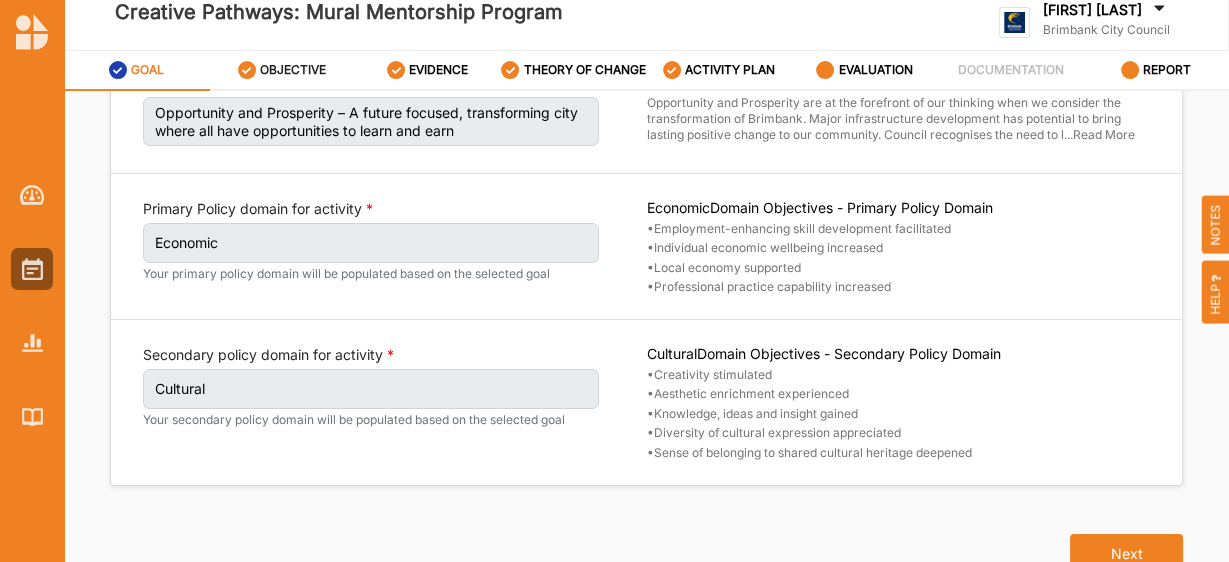 click on "OBJECTIVE" at bounding box center (293, 70) 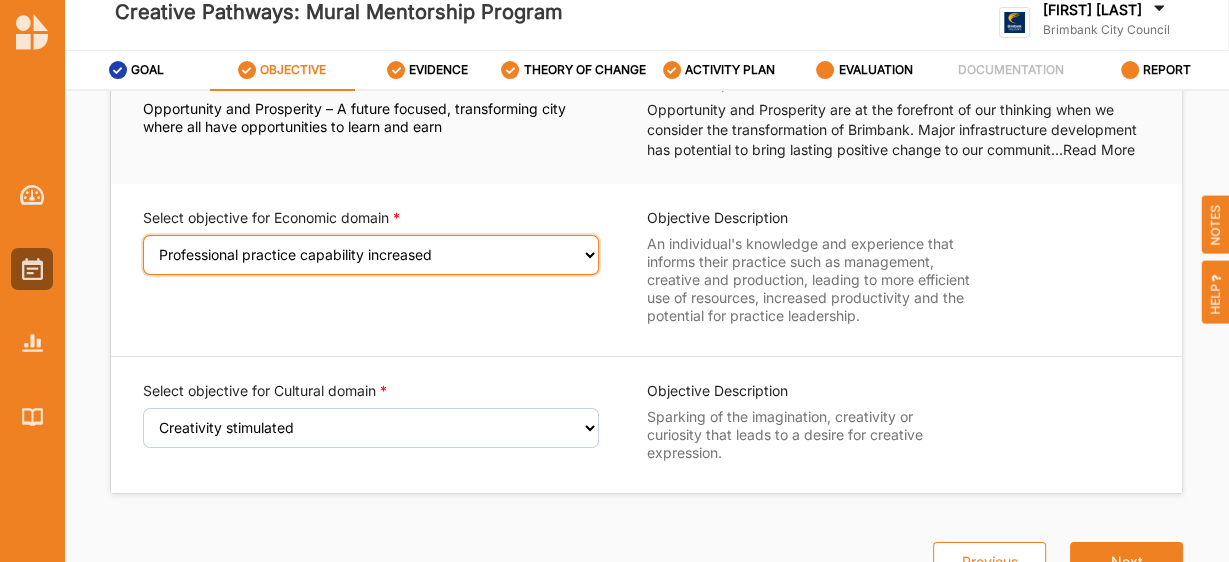 click on "Select an Objective Employment-enhancing skill development facilitated Individual economic wellbeing increased Local economy supported Professional practice capability increased" at bounding box center [371, 255] 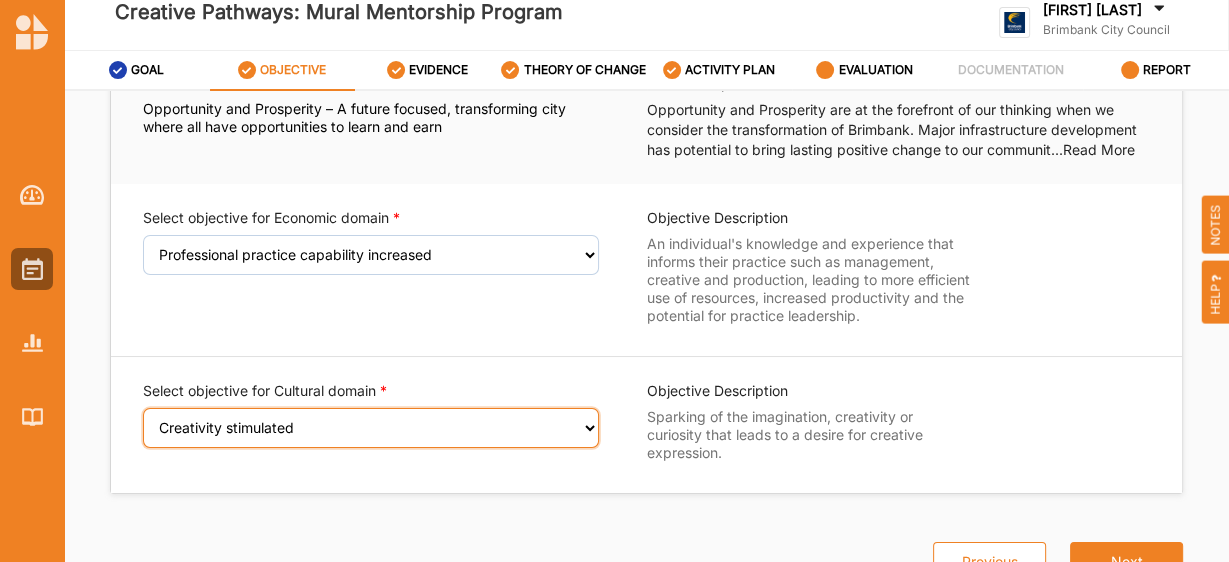 click on "Select an Objective Creativity stimulated Aesthetic enrichment experienced Knowledge, ideas and insight gained Diversity of cultural expression appreciated Sense of belonging to shared cultural heritage deepened" at bounding box center (371, 428) 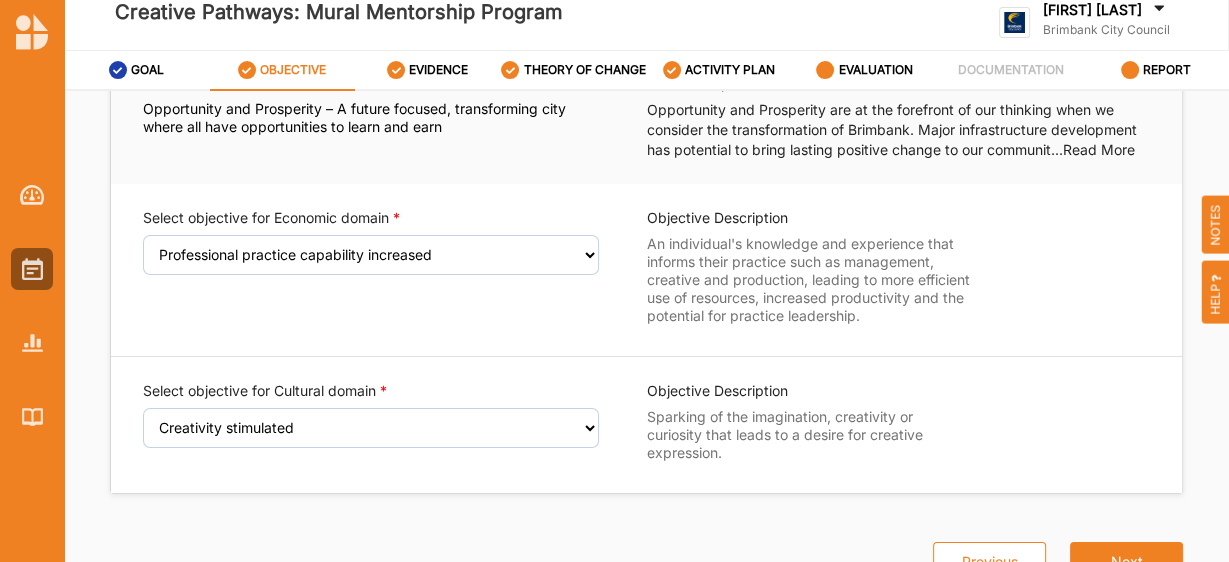 click on "Select objective for Economic domain Select an Objective Employment-enhancing skill development facilitated Individual economic wellbeing increased Local economy supported Professional practice capability increased Objective Description An individual's knowledge and experience that informs their practice such as management, creative and production, leading to more efficient use of resources, increased productivity and the potential for practice leadership. Select objective for Cultural domain Select an Objective Creativity stimulated Aesthetic enrichment experienced Knowledge, ideas and insight gained Diversity of cultural expression appreciated Sense of belonging to shared cultural heritage deepened Objective Description Sparking of the imagination, creativity or curiosity that leads to a desire for creative expression." at bounding box center [646, 338] 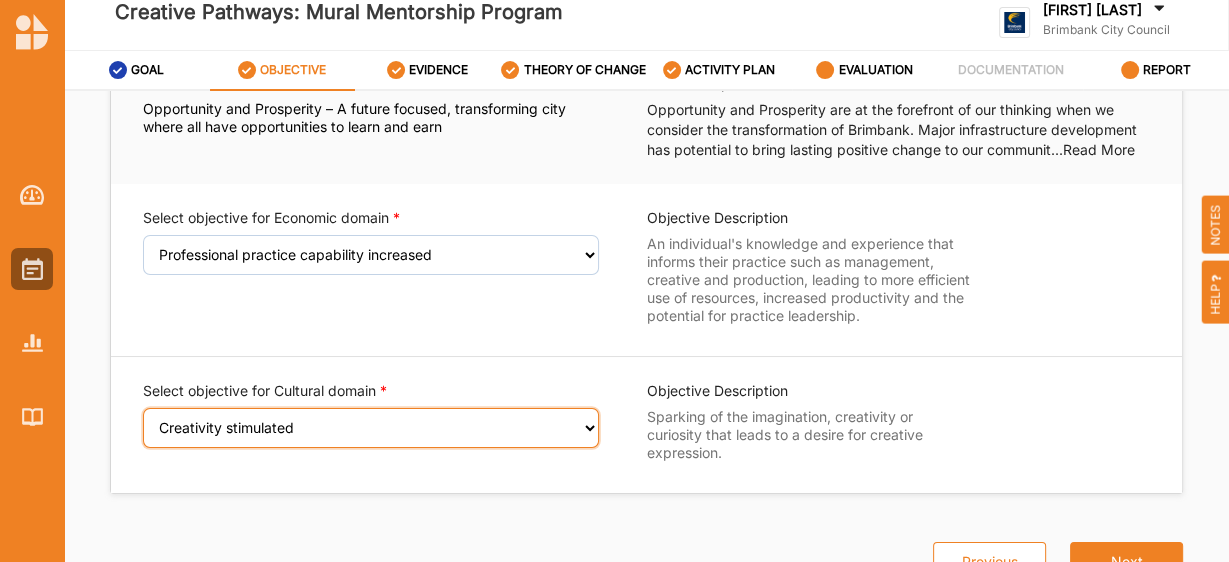 click on "Select an Objective Creativity stimulated Aesthetic enrichment experienced Knowledge, ideas and insight gained Diversity of cultural expression appreciated Sense of belonging to shared cultural heritage deepened" at bounding box center [371, 428] 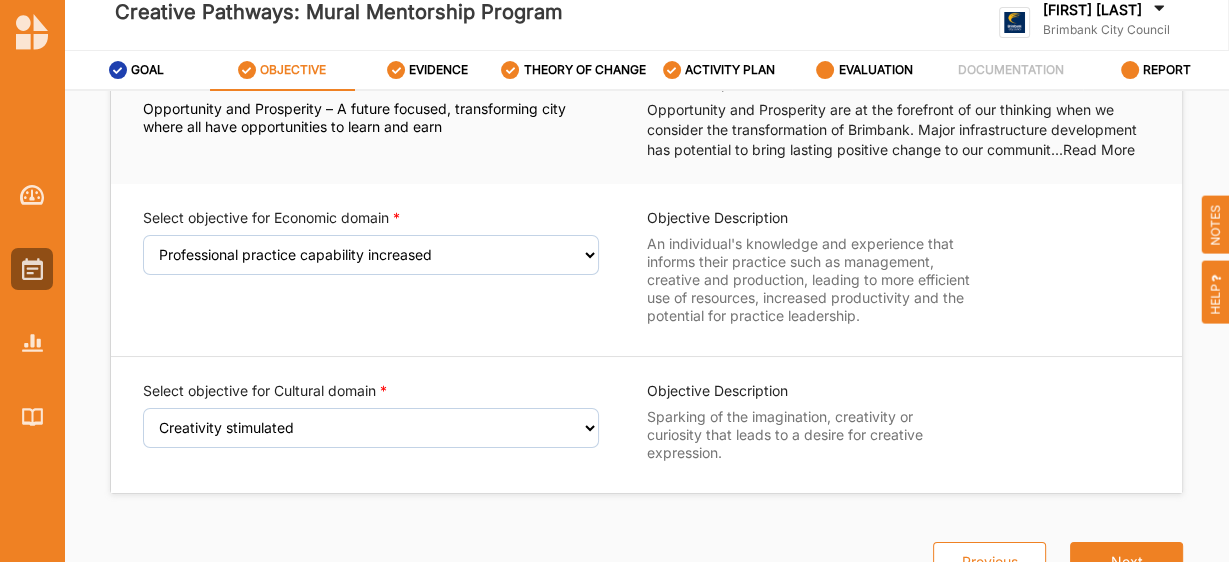 click on "Objective Description" at bounding box center (809, 391) 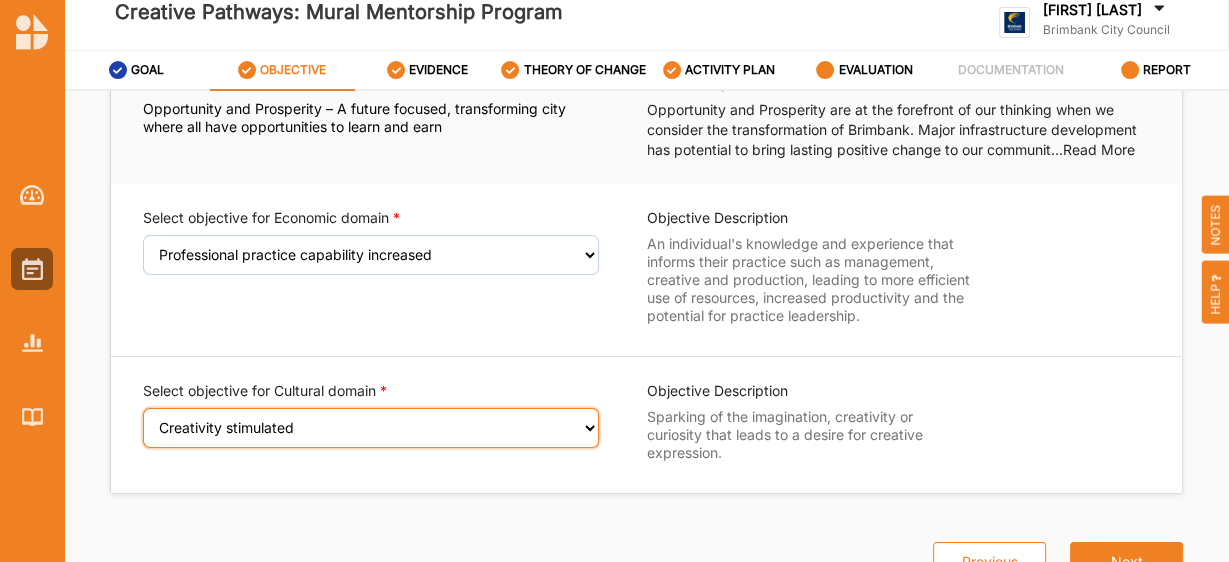 click on "Select an Objective Creativity stimulated Aesthetic enrichment experienced Knowledge, ideas and insight gained Diversity of cultural expression appreciated Sense of belonging to shared cultural heritage deepened" at bounding box center [371, 428] 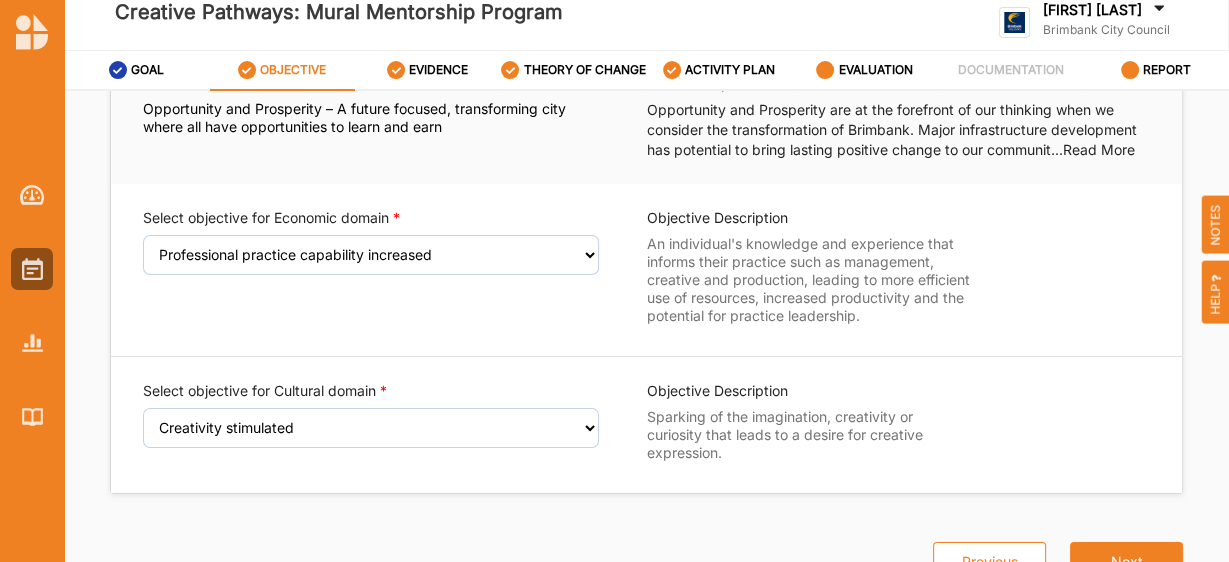 click on "Objective Description Sparking of the imagination, creativity or curiosity that leads to a desire for creative expression." at bounding box center (809, 425) 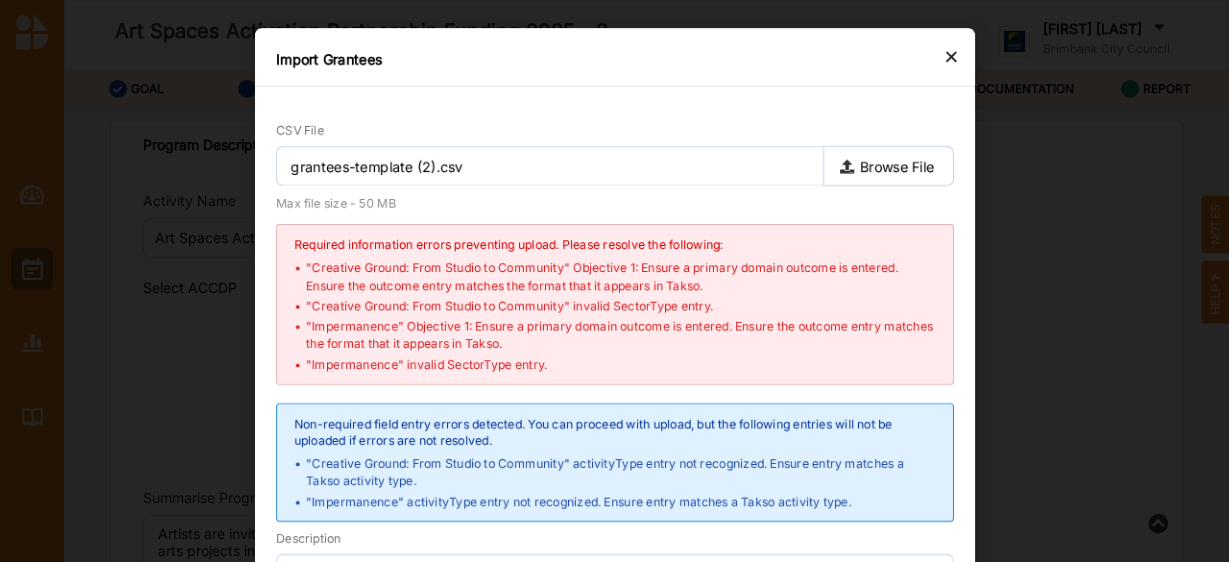 scroll, scrollTop: 65, scrollLeft: 0, axis: vertical 